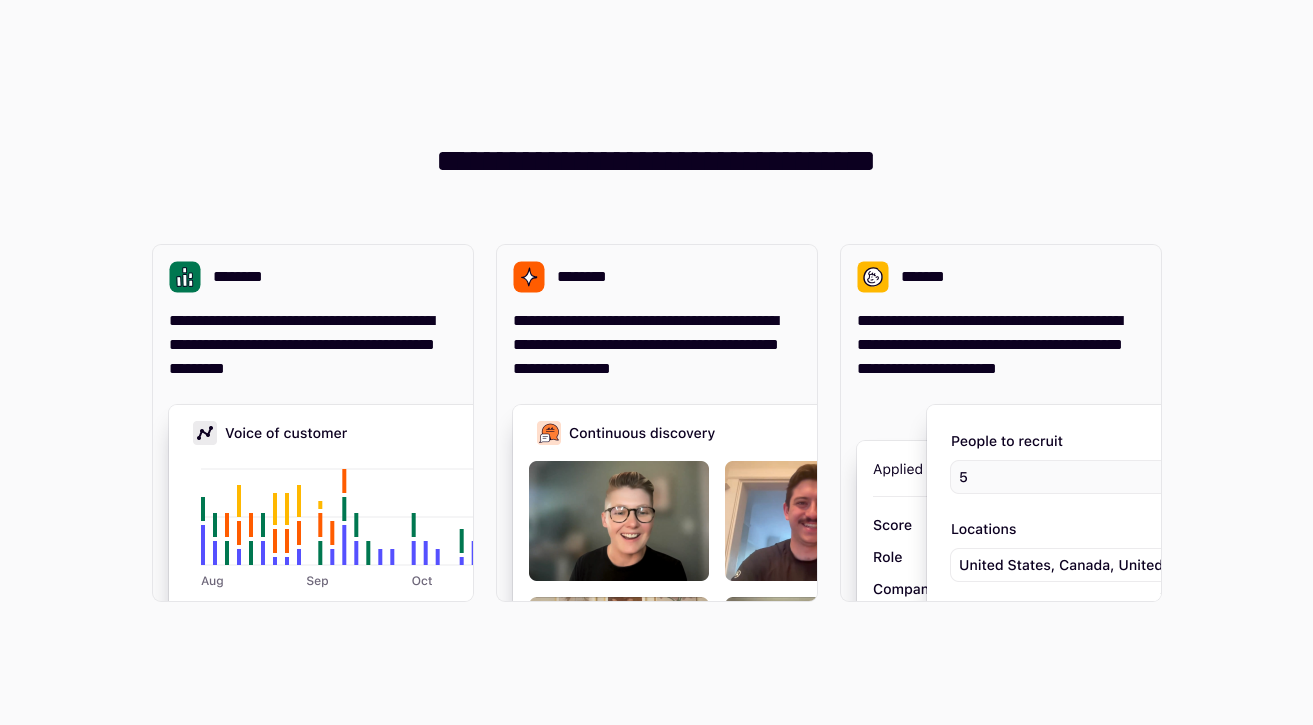 scroll, scrollTop: 0, scrollLeft: 0, axis: both 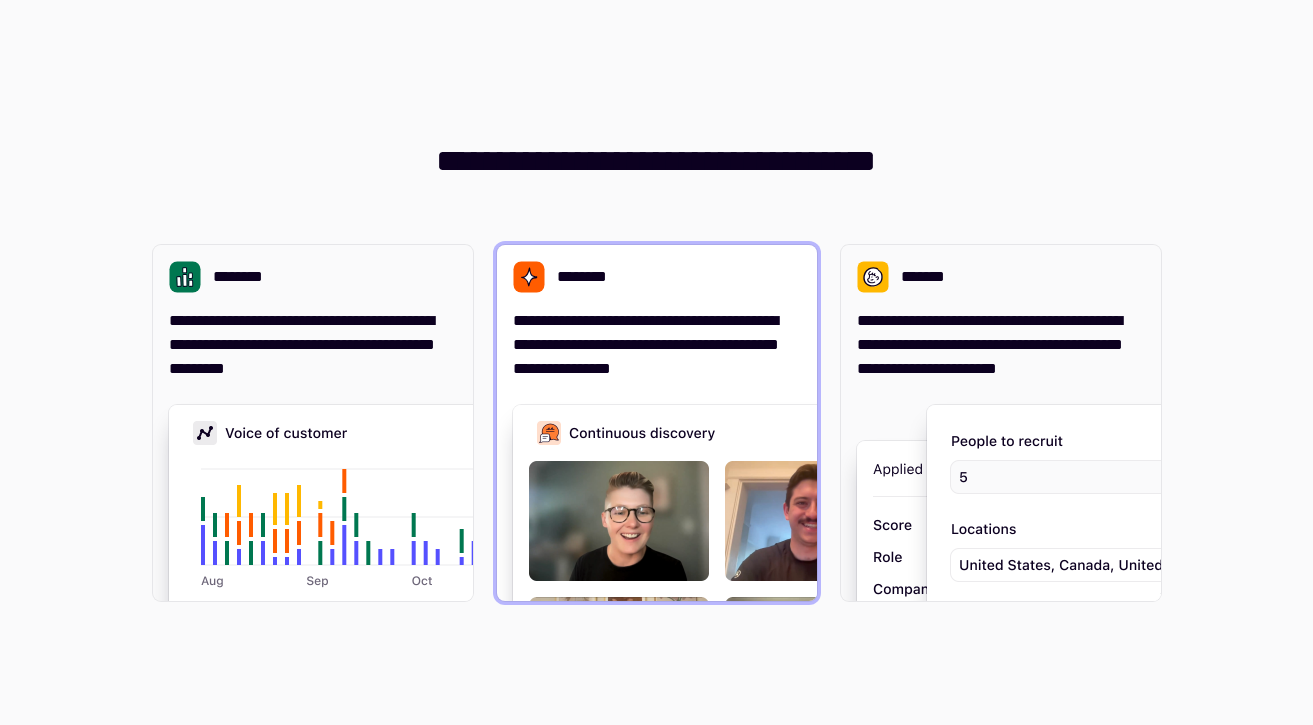click on "**********" at bounding box center (657, 345) 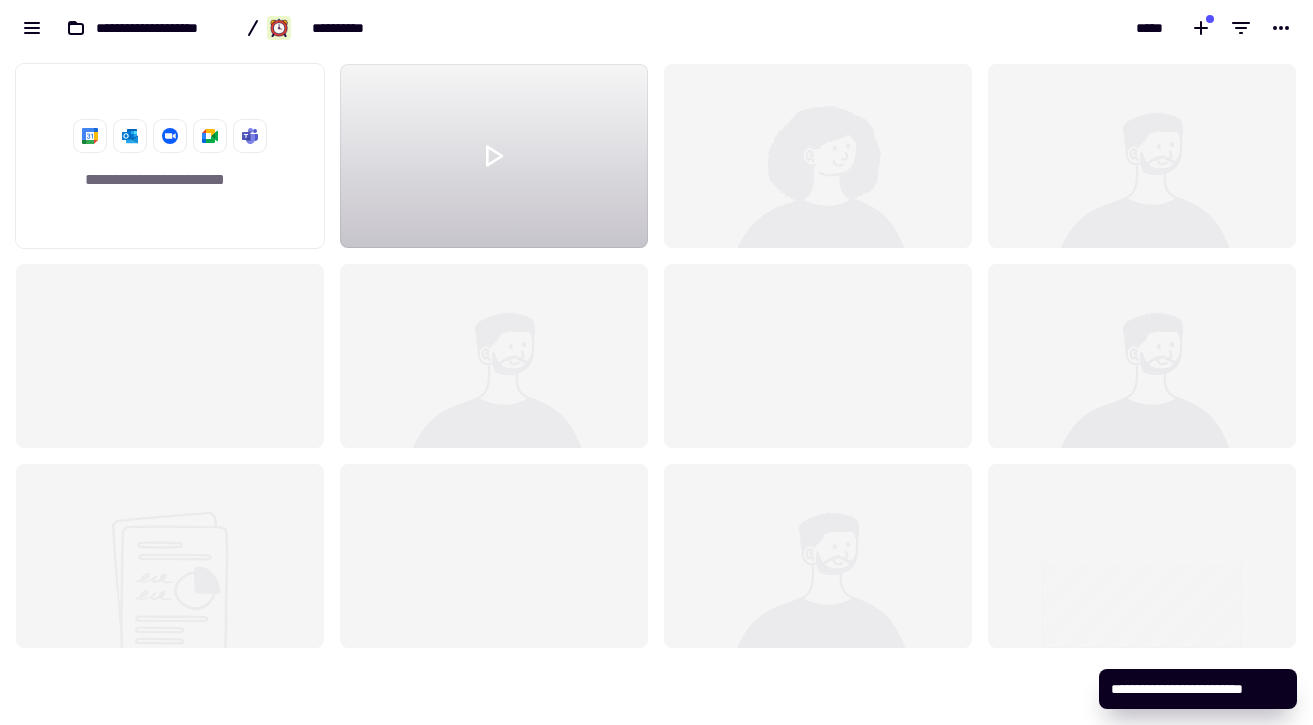 scroll, scrollTop: 1, scrollLeft: 1, axis: both 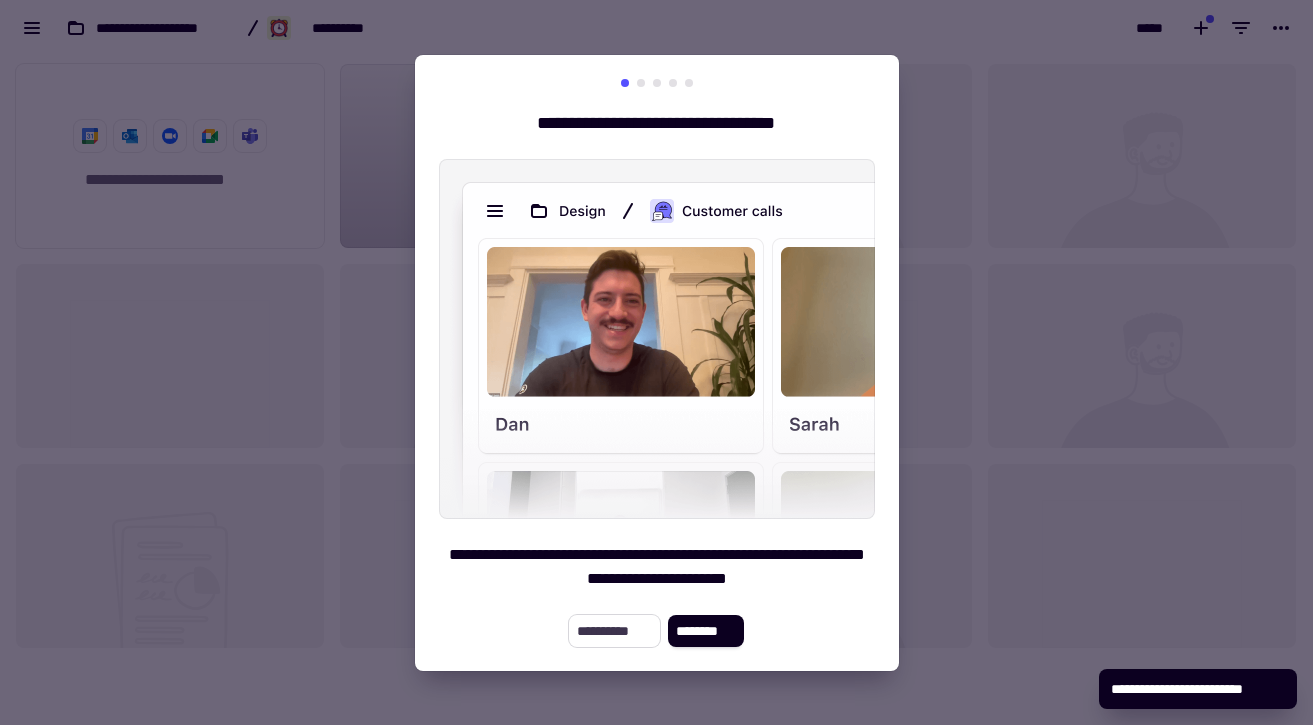 click on "**********" 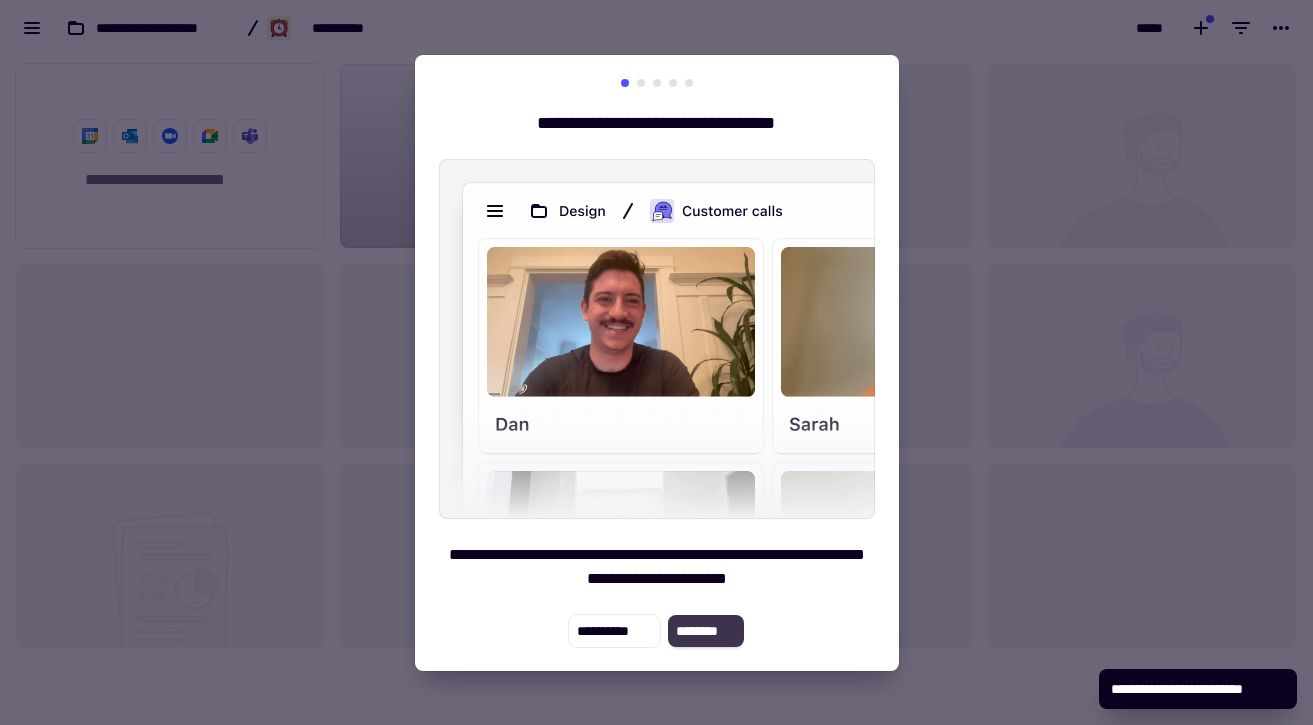 click on "********" 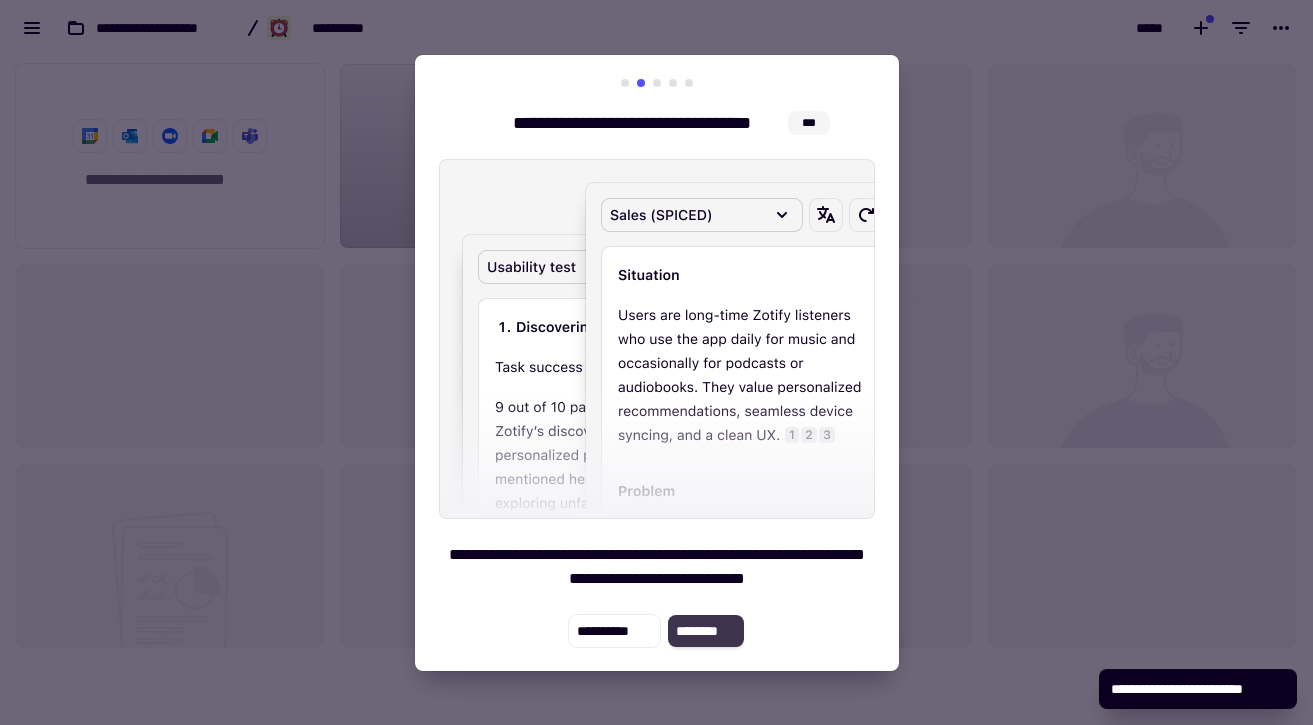 click on "********" 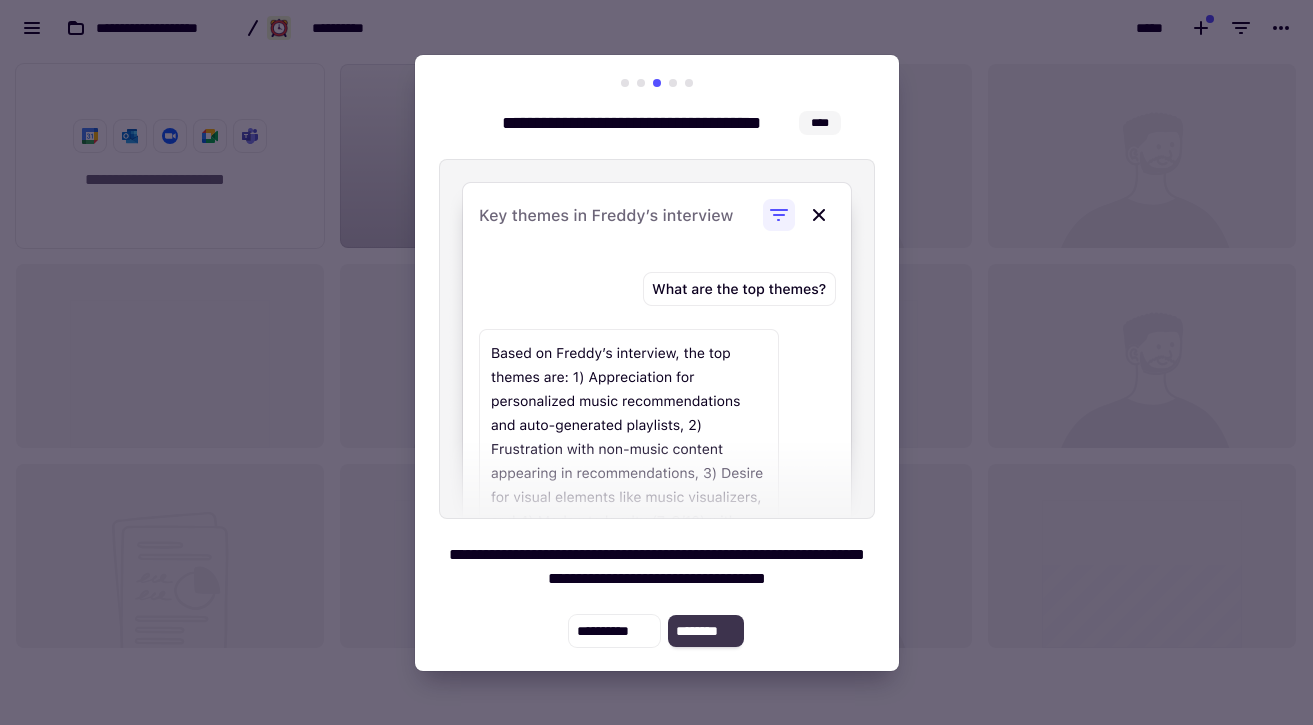 click on "********" 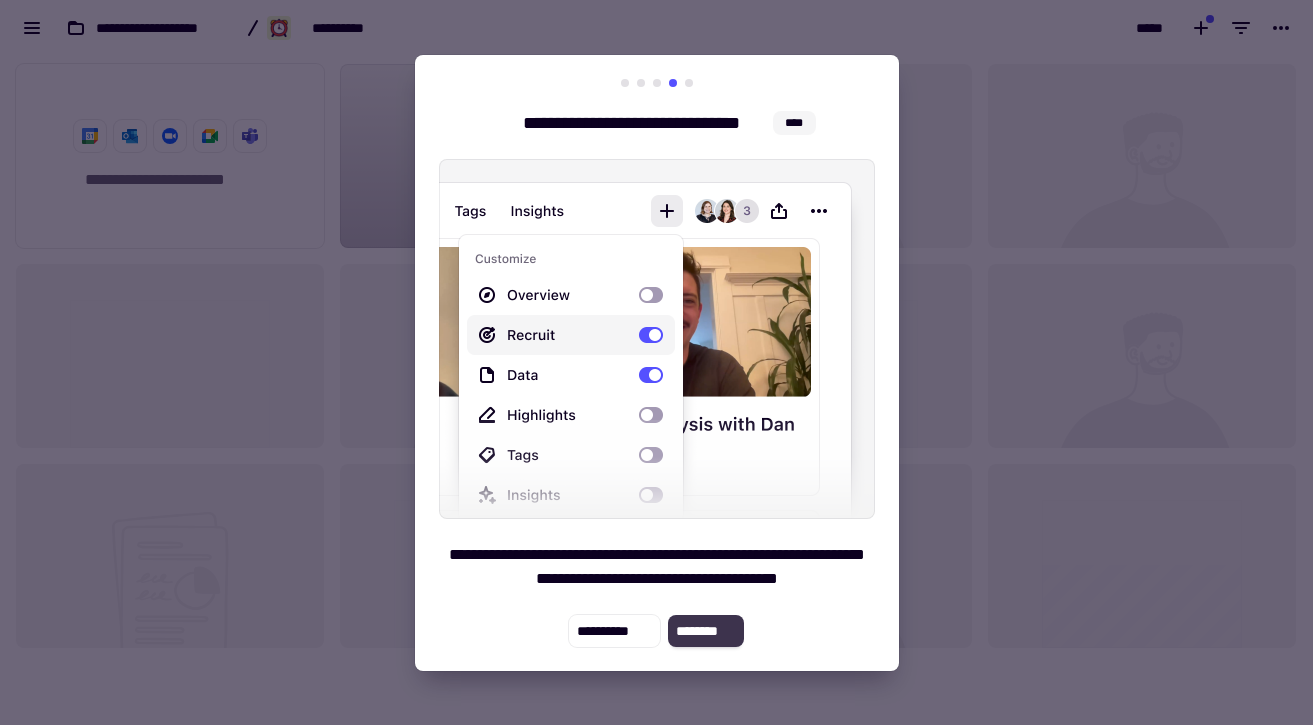 click on "********" 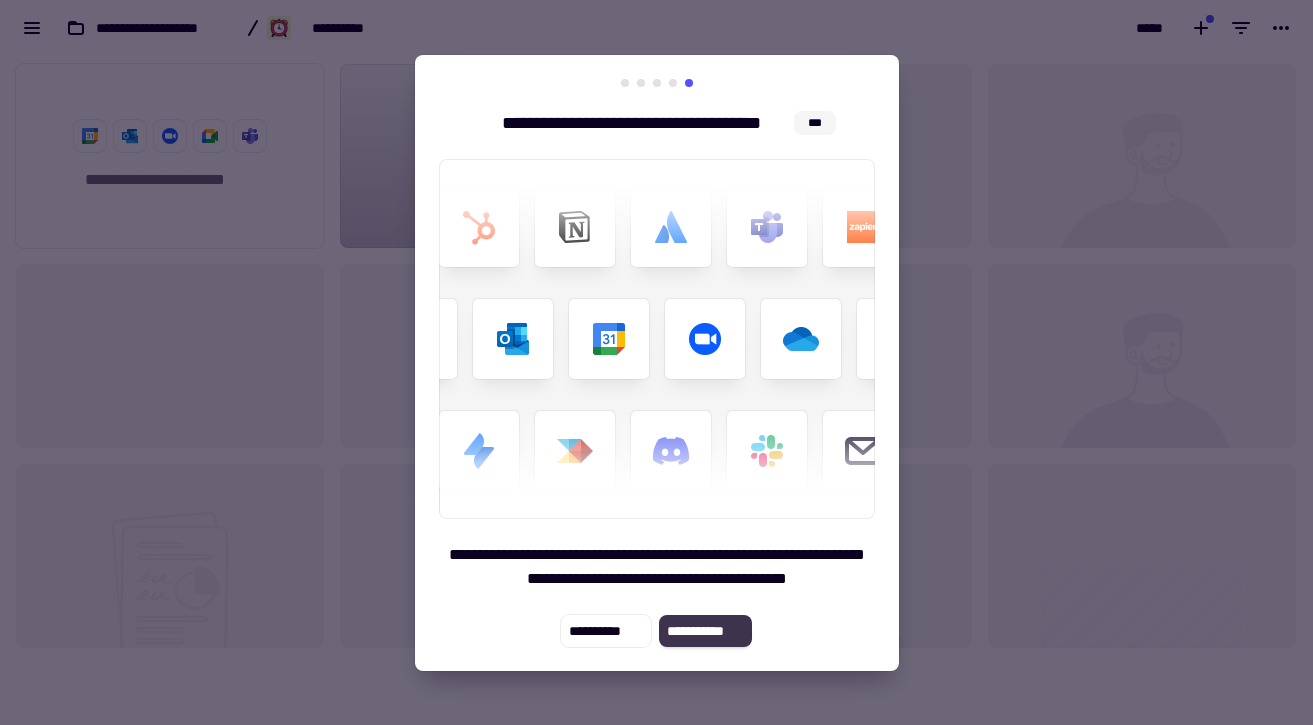 click on "**********" 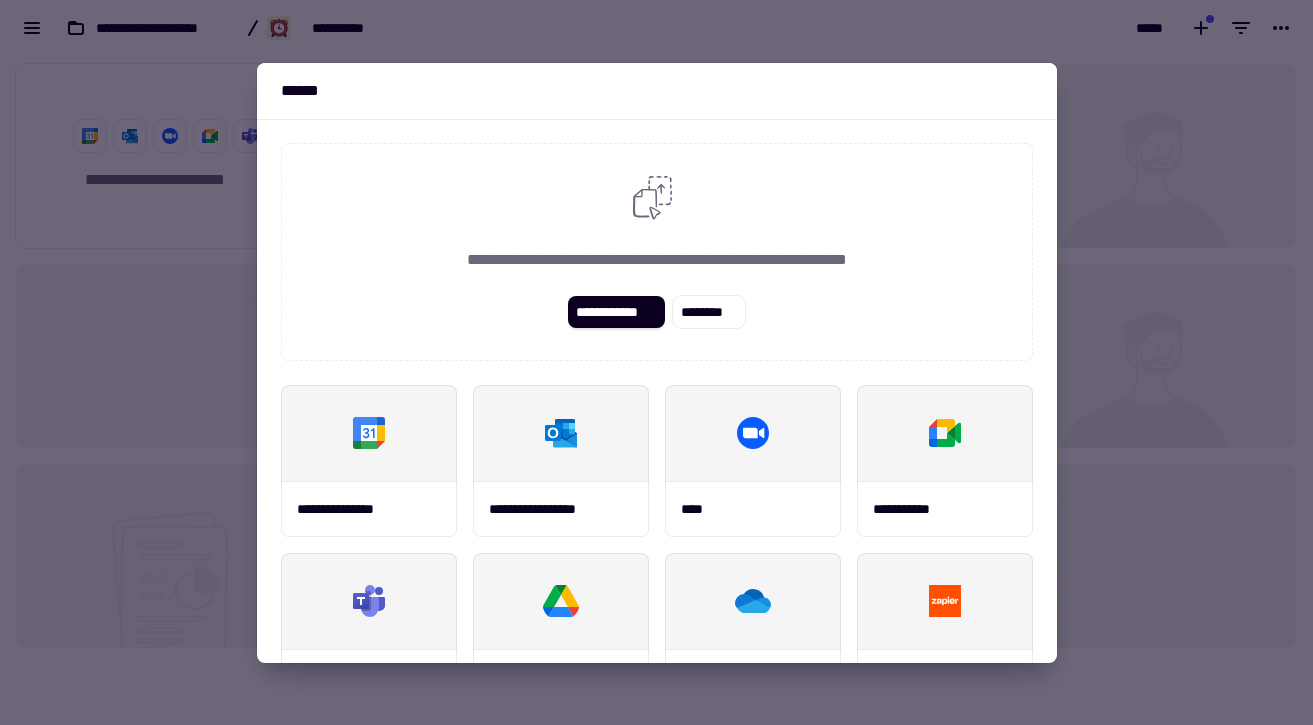 click at bounding box center (656, 362) 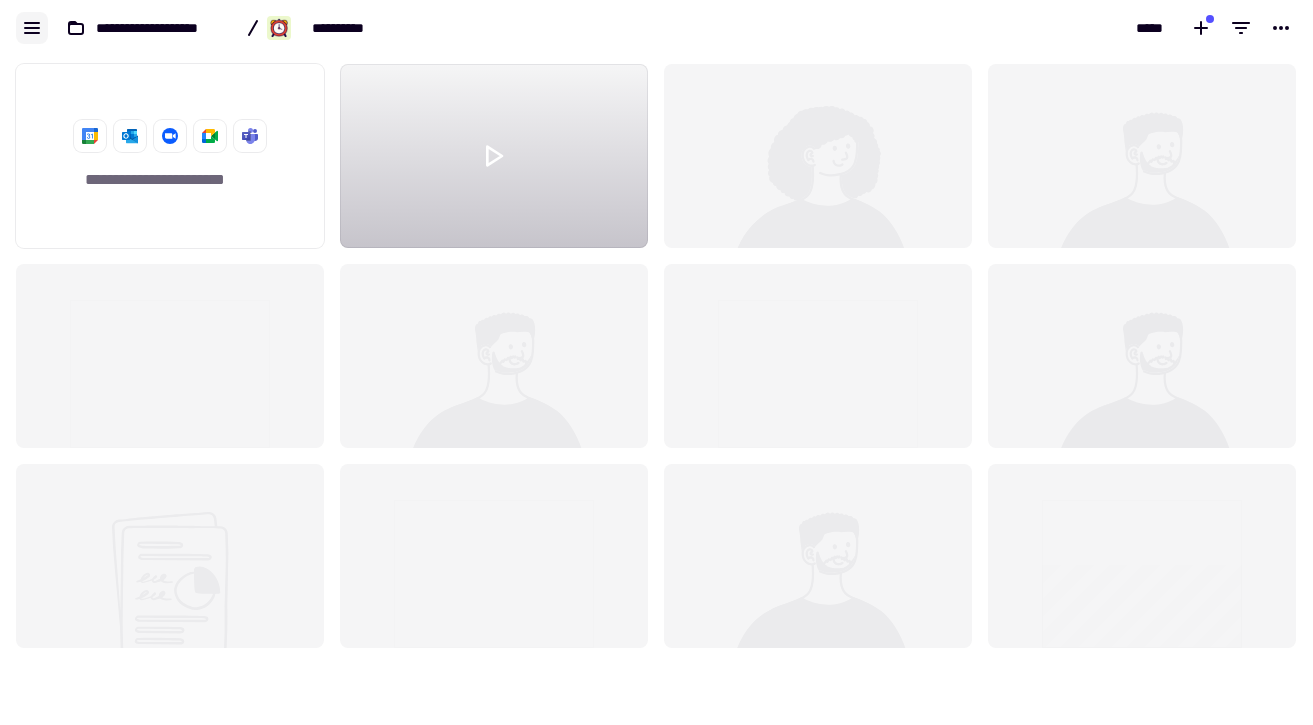 click 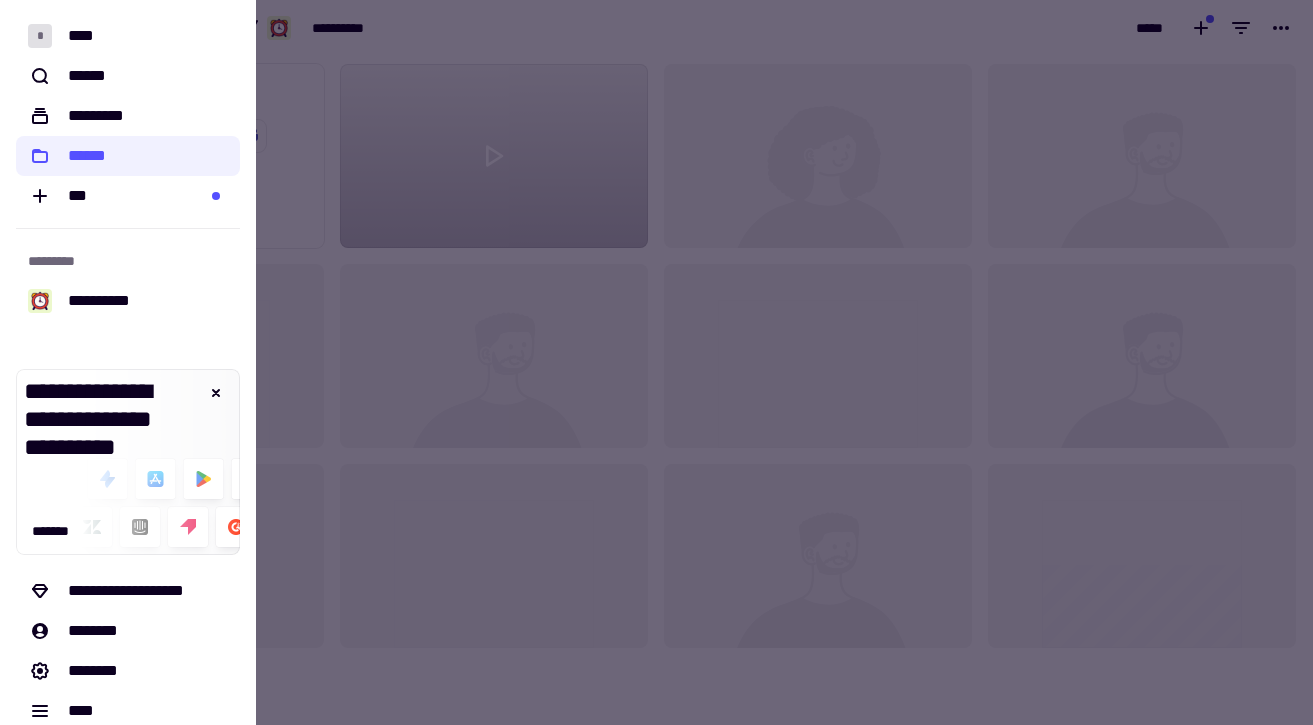 scroll, scrollTop: 22, scrollLeft: 0, axis: vertical 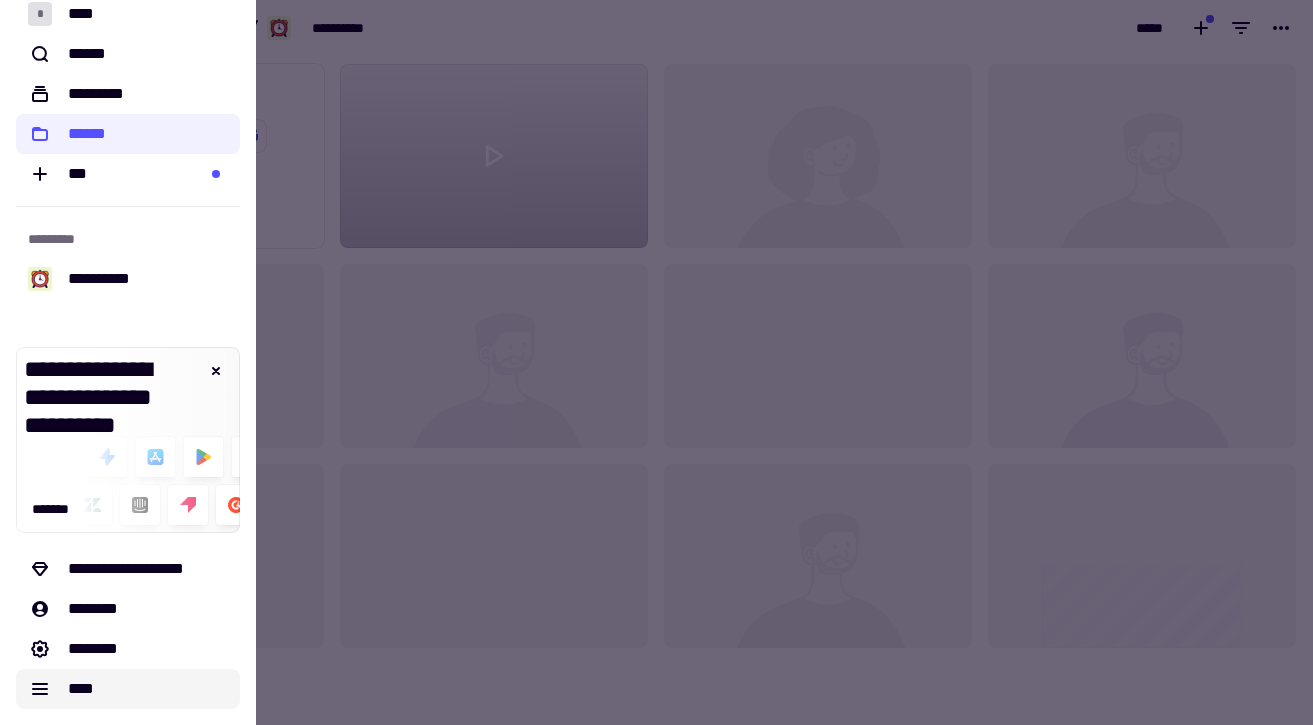 click on "****" 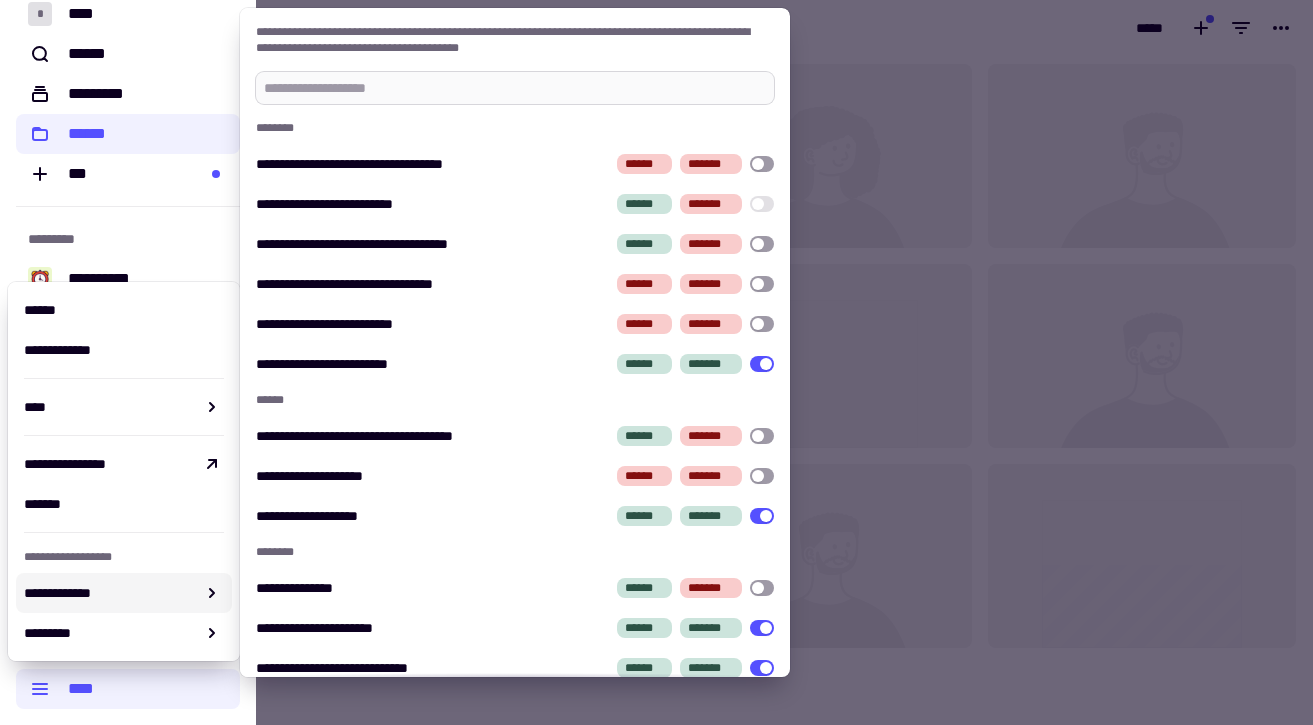 click at bounding box center [515, 88] 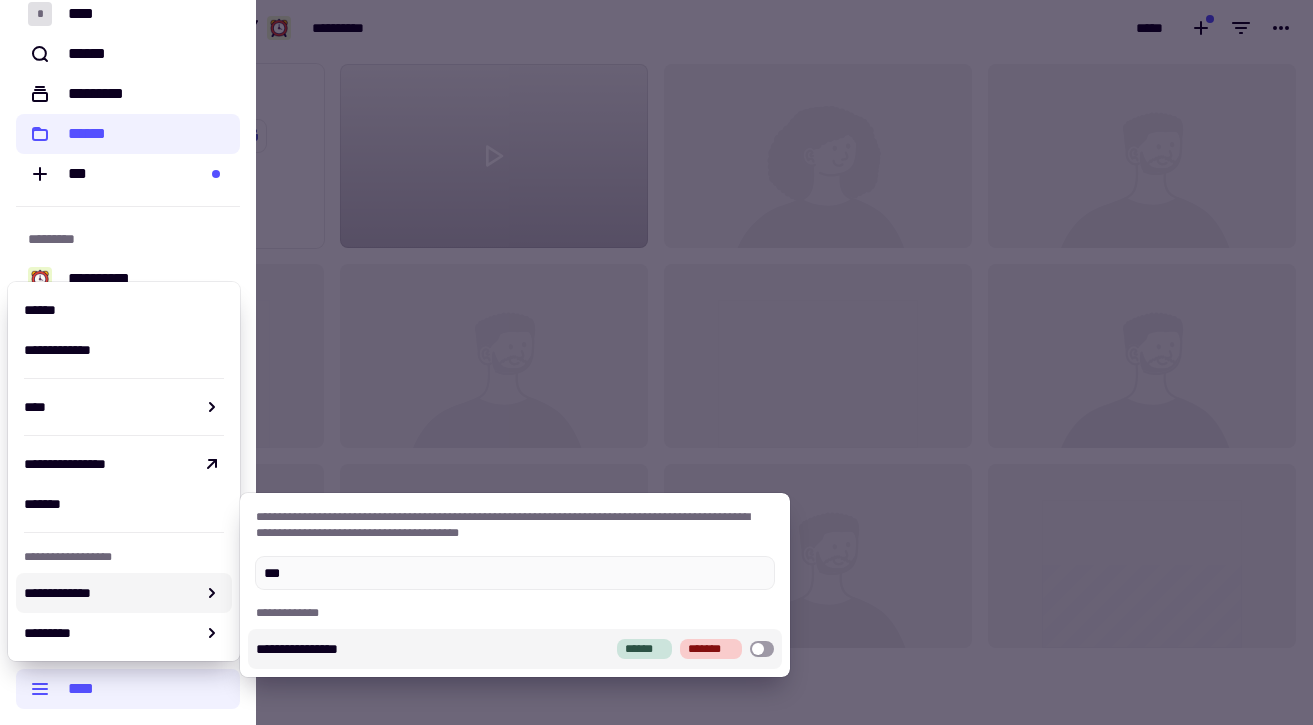 type on "***" 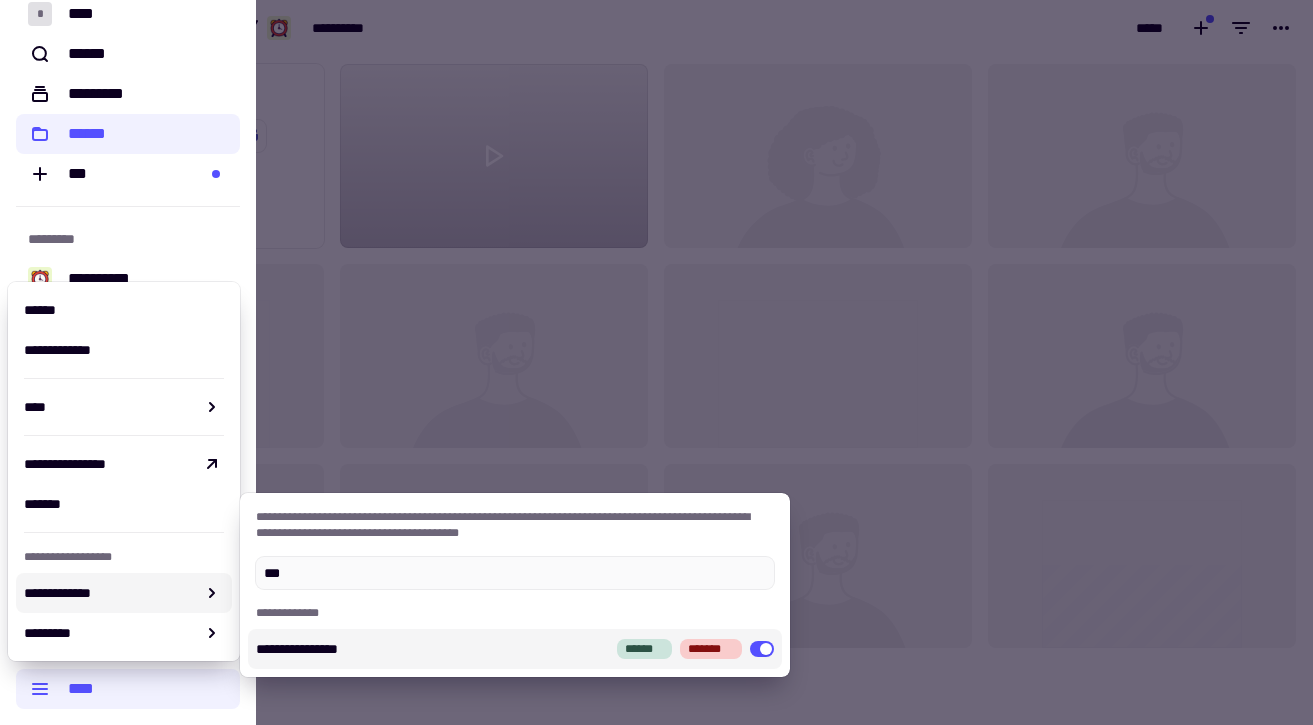 click at bounding box center [656, 362] 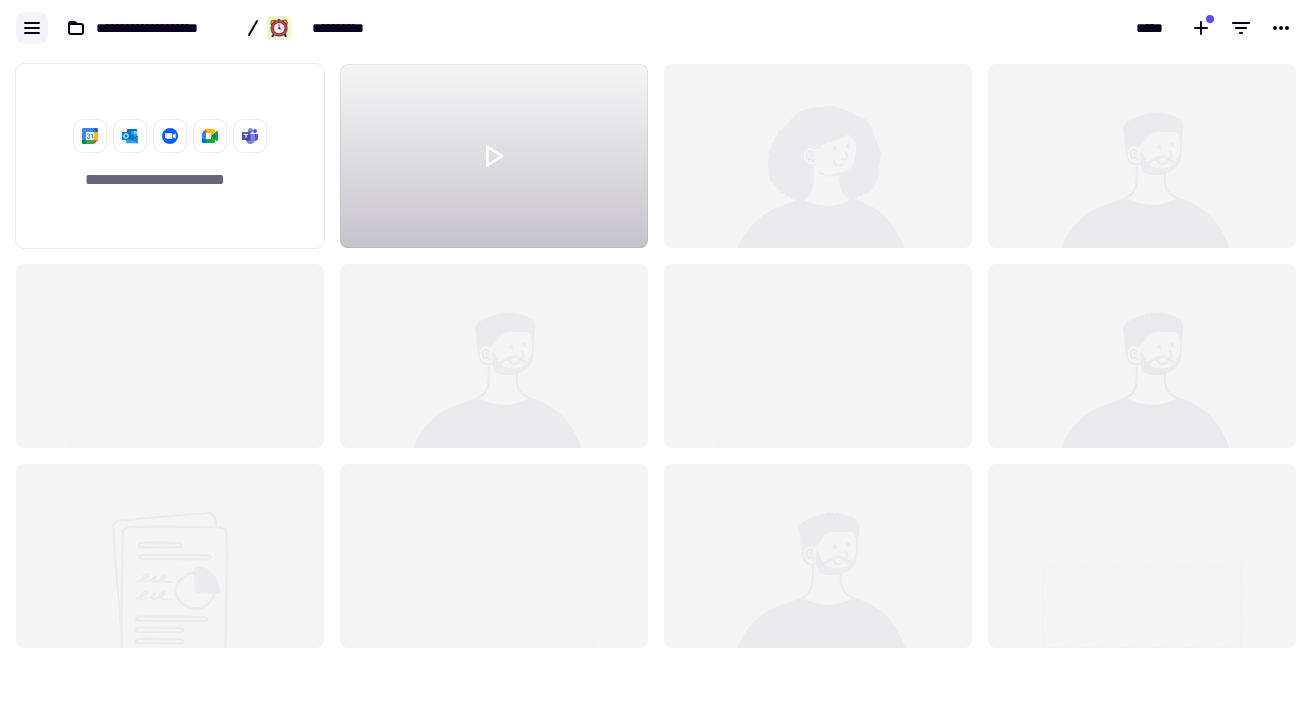 click 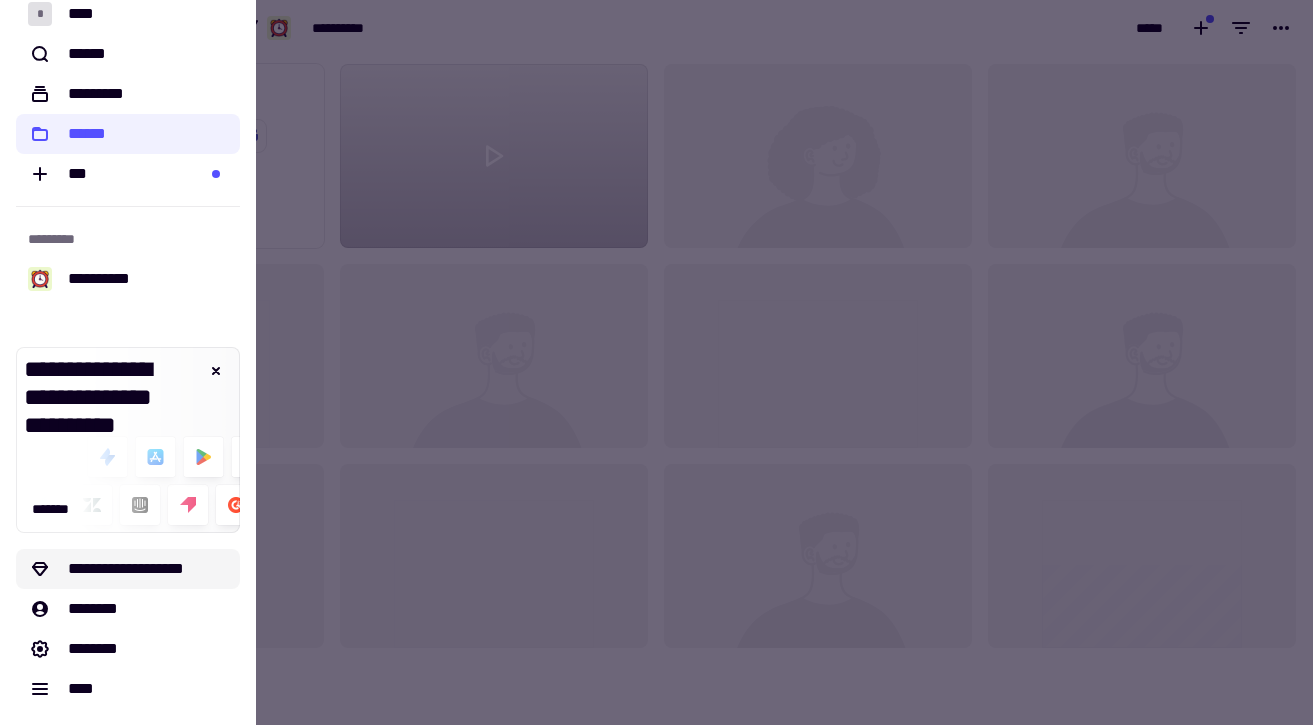 click on "**********" 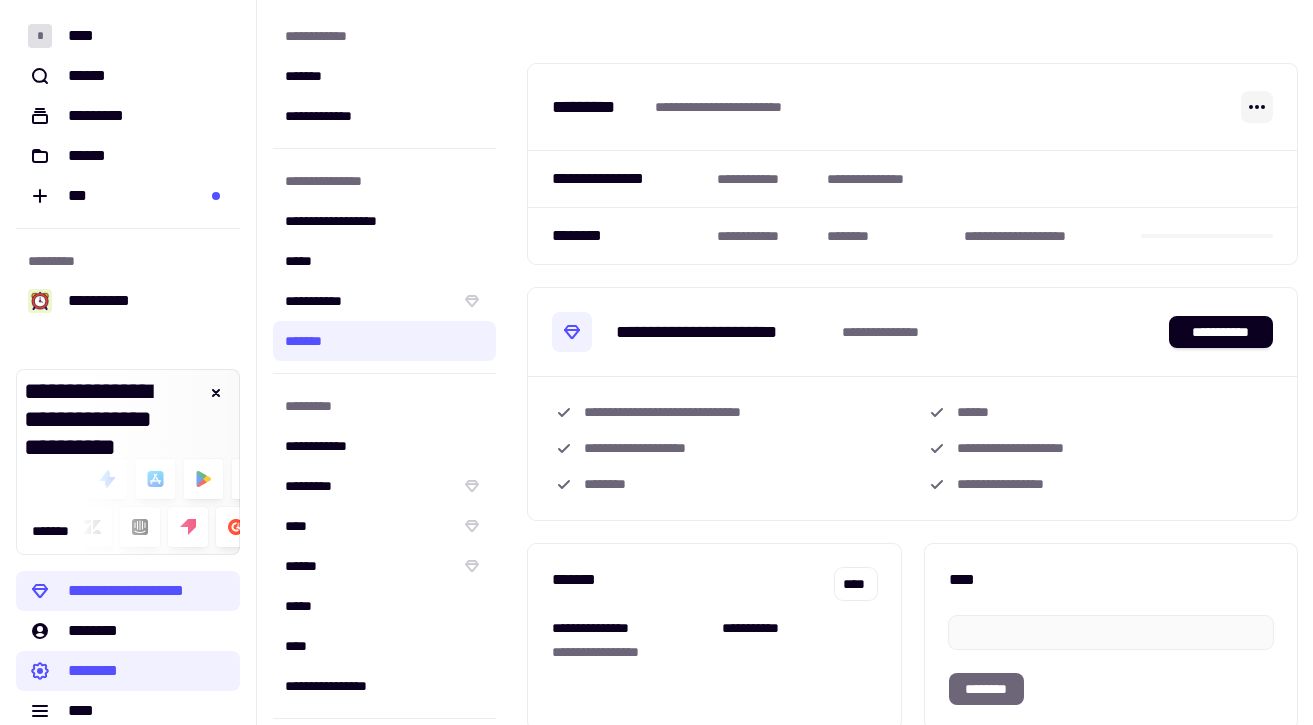 click 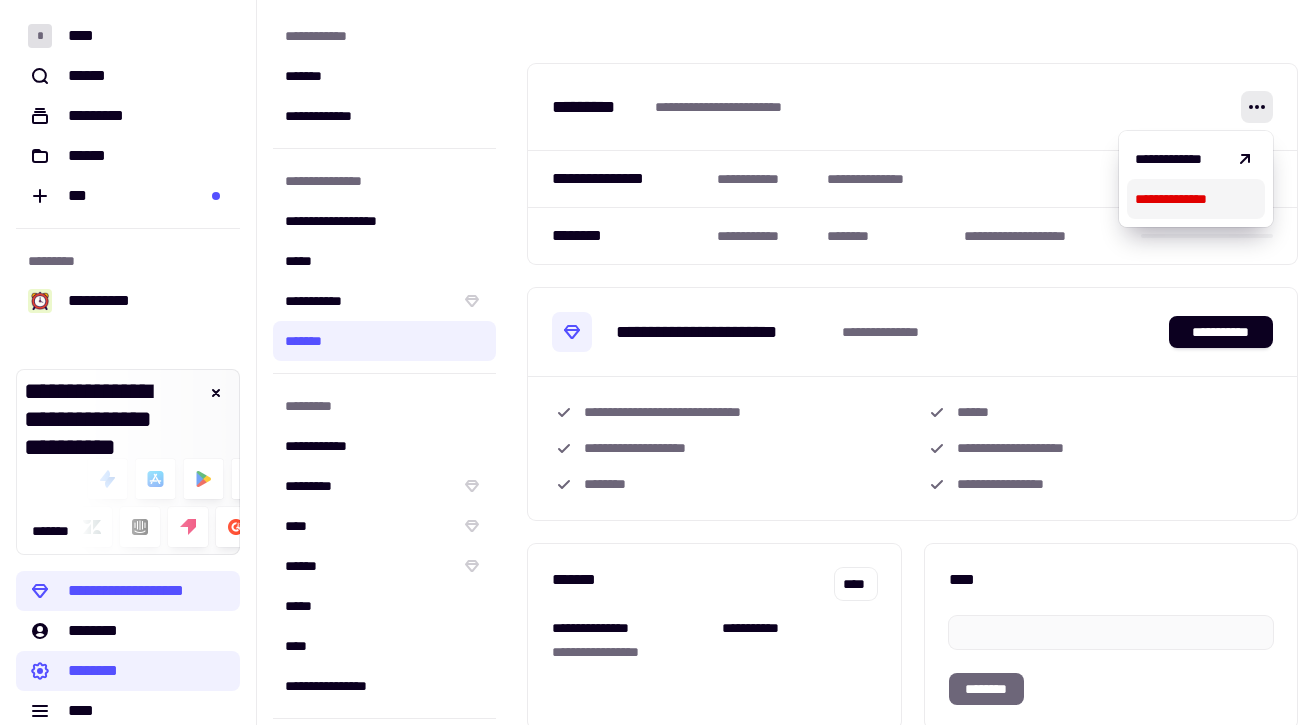click on "**********" at bounding box center (1196, 199) 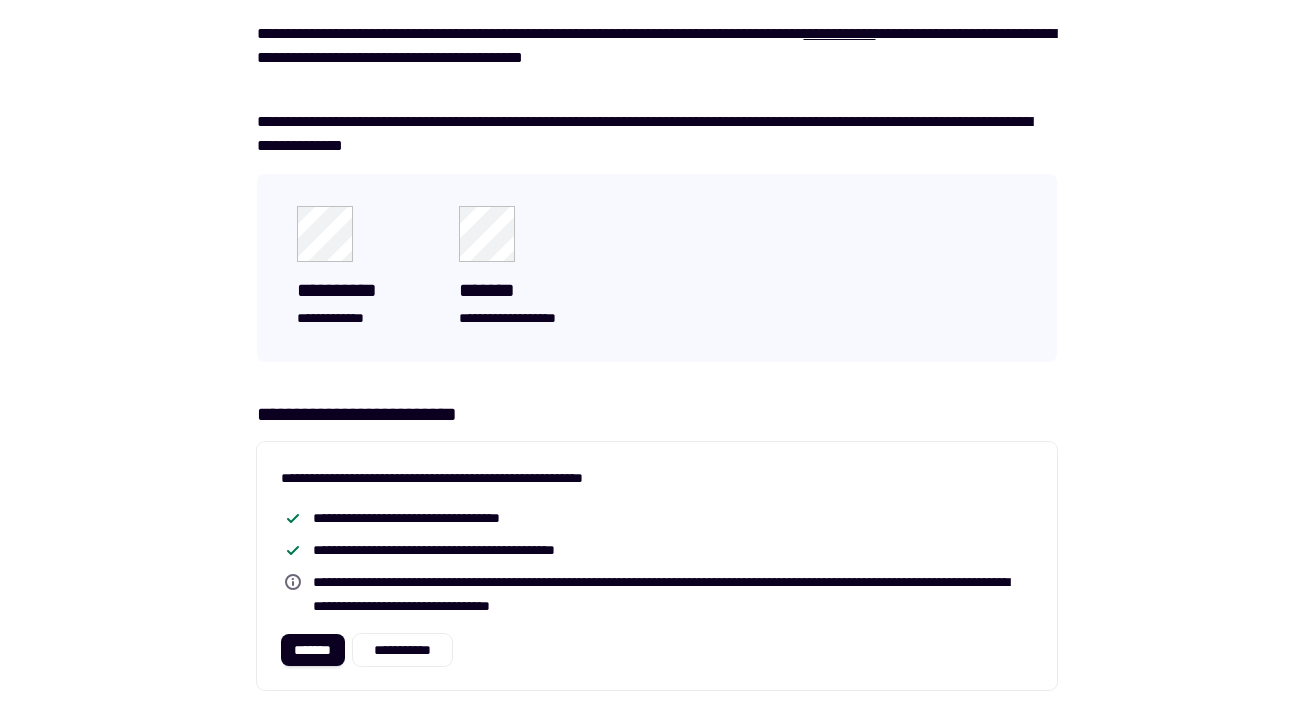 scroll, scrollTop: 167, scrollLeft: 0, axis: vertical 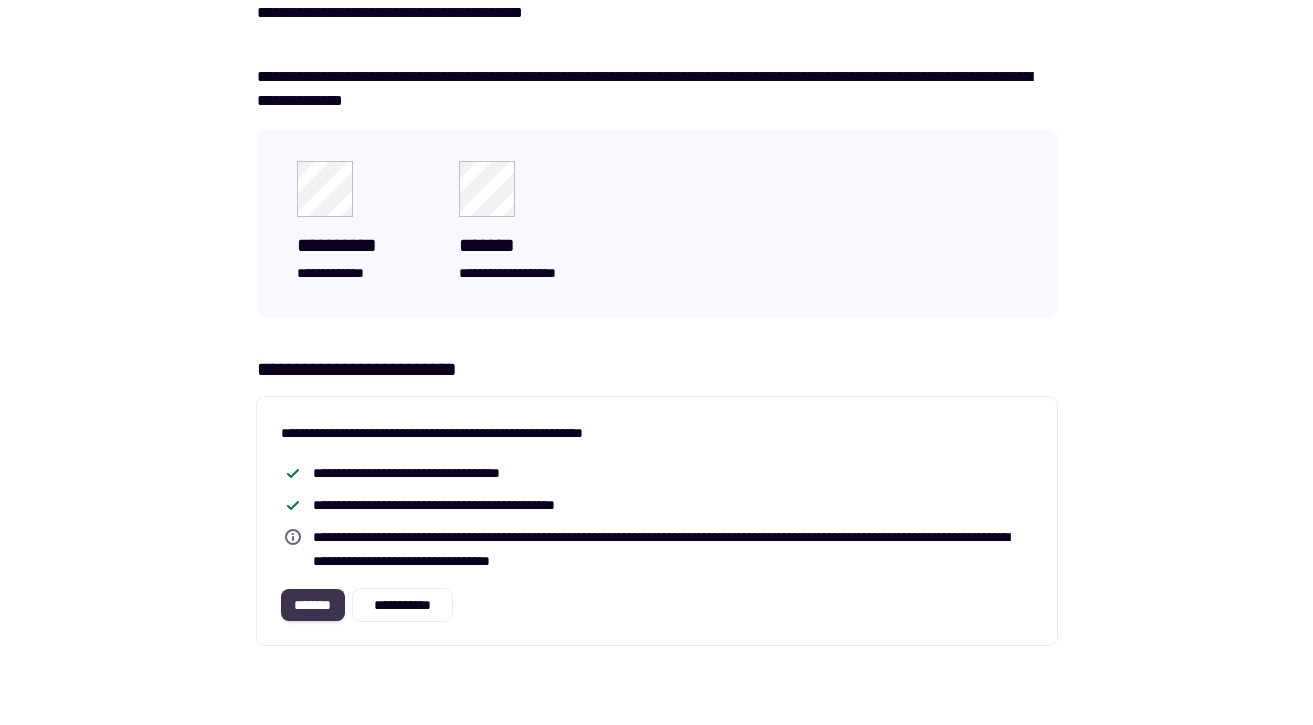 click on "*******" 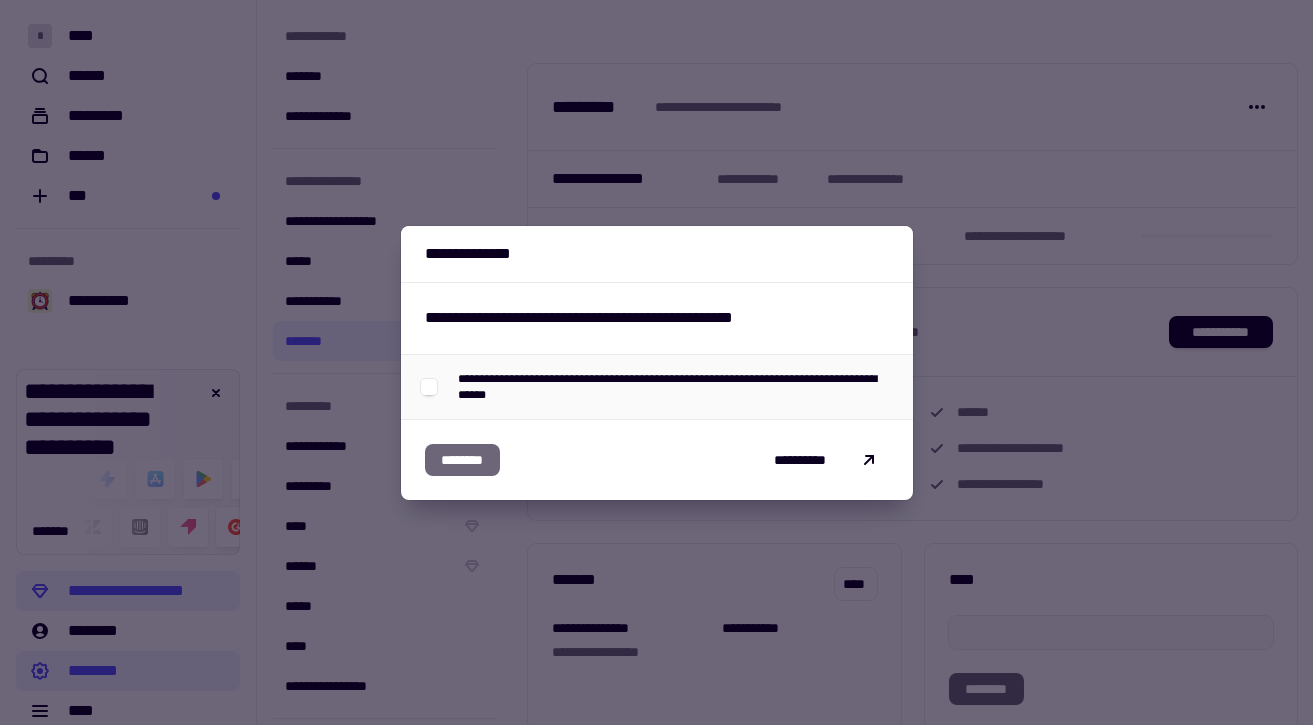 click at bounding box center [430, 387] 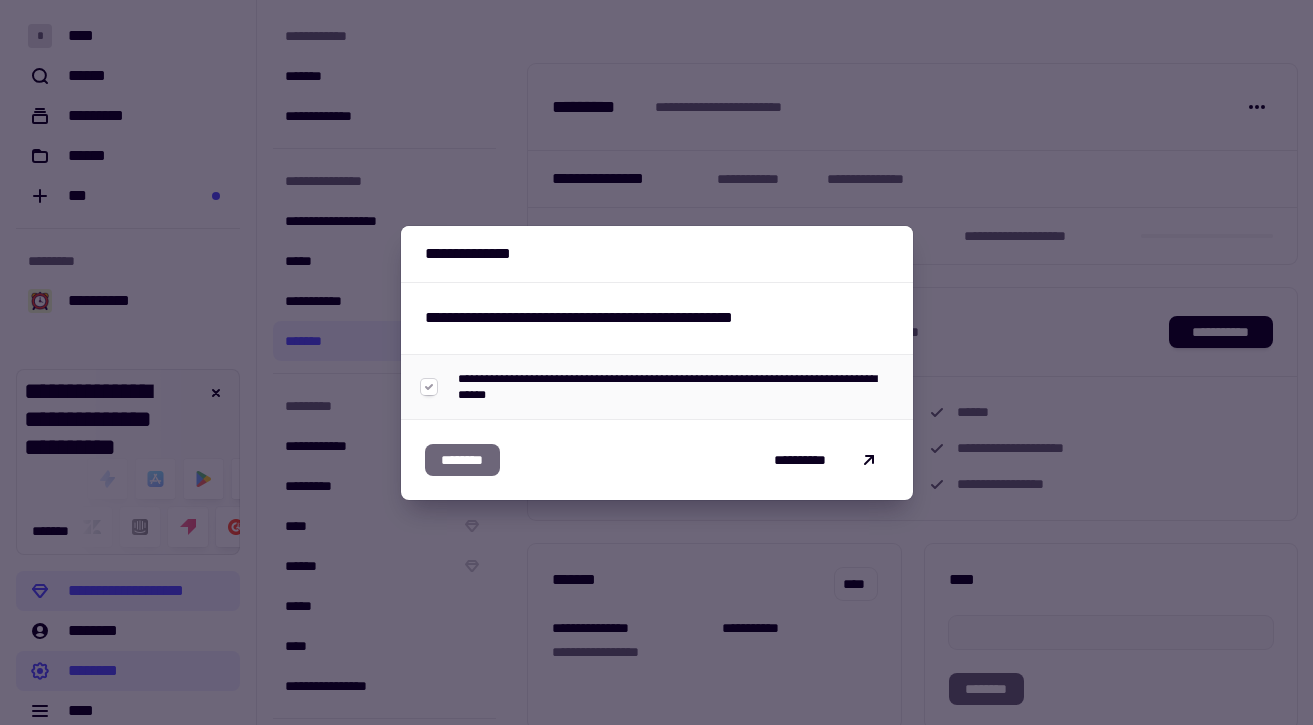 click 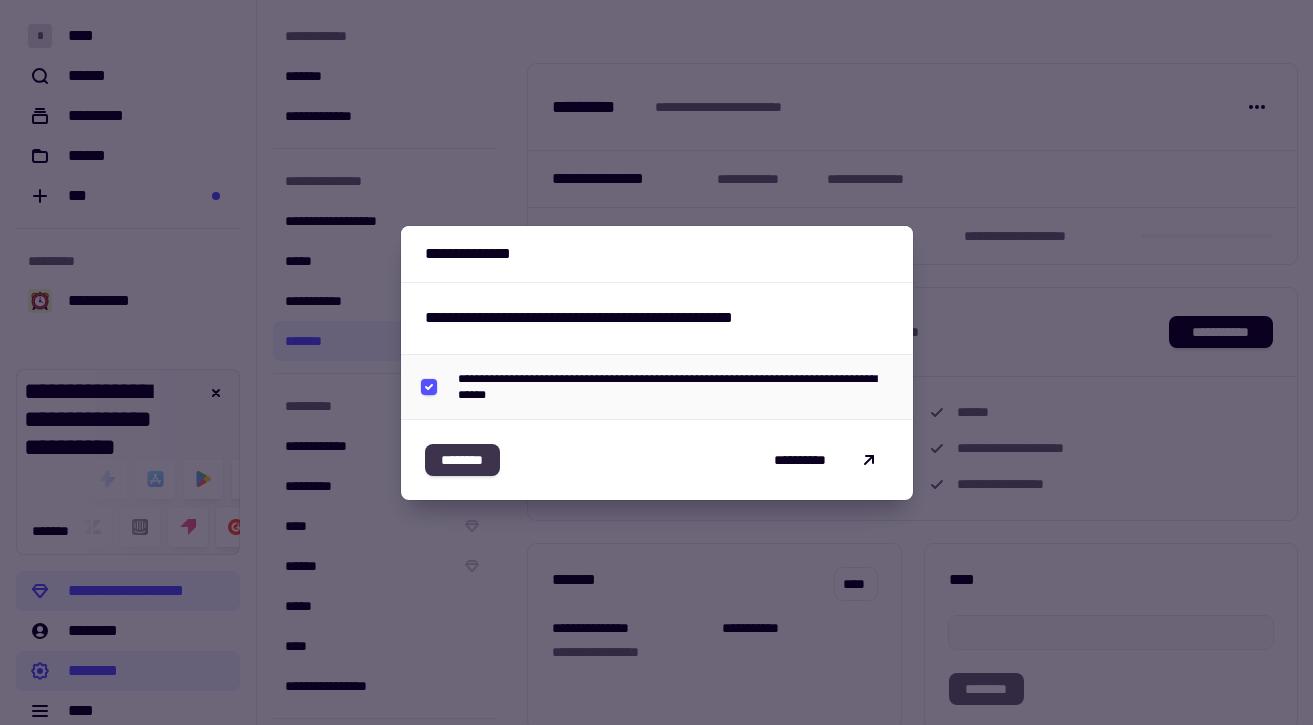 click on "********" 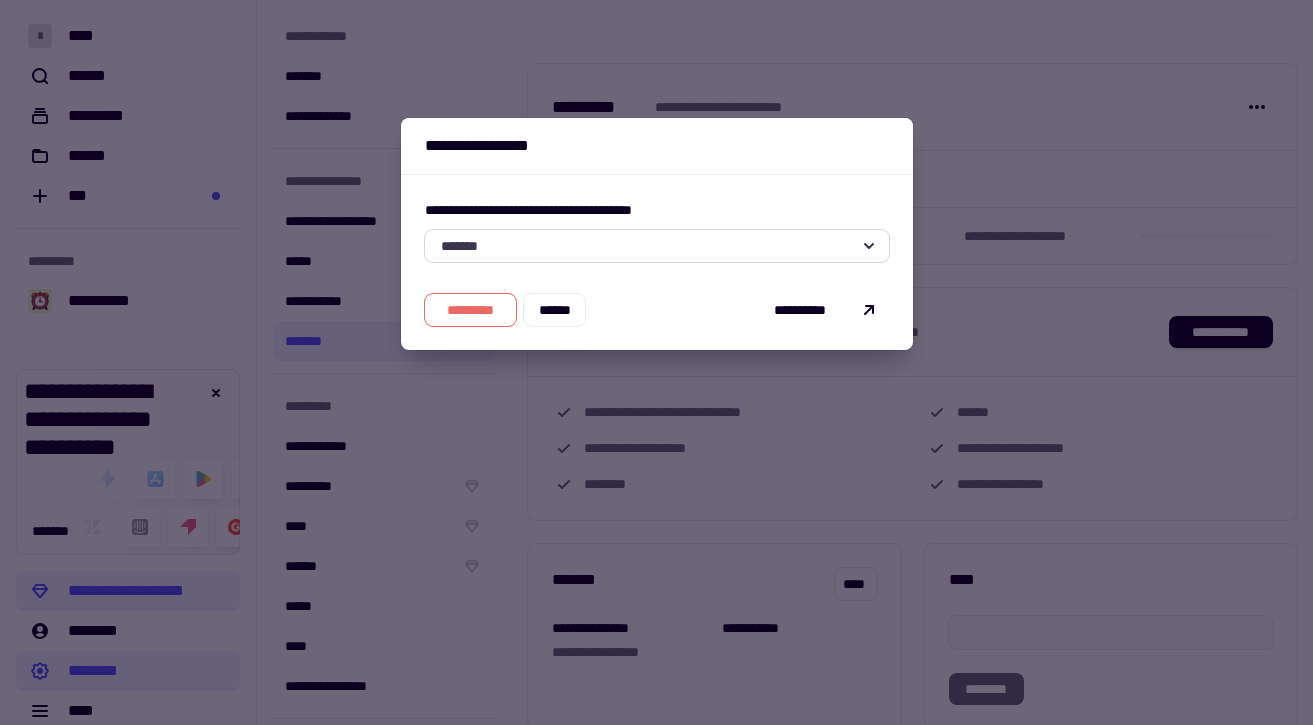 click on "*******" 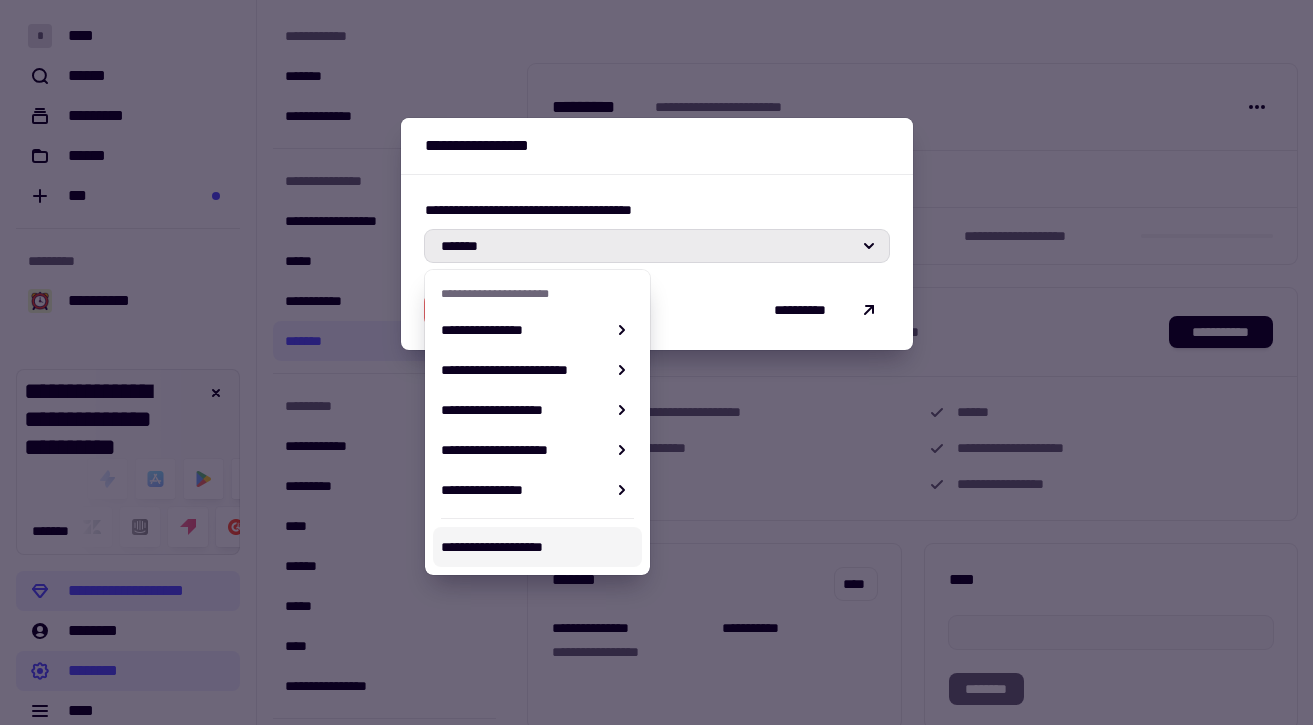 click on "**********" at bounding box center [538, 547] 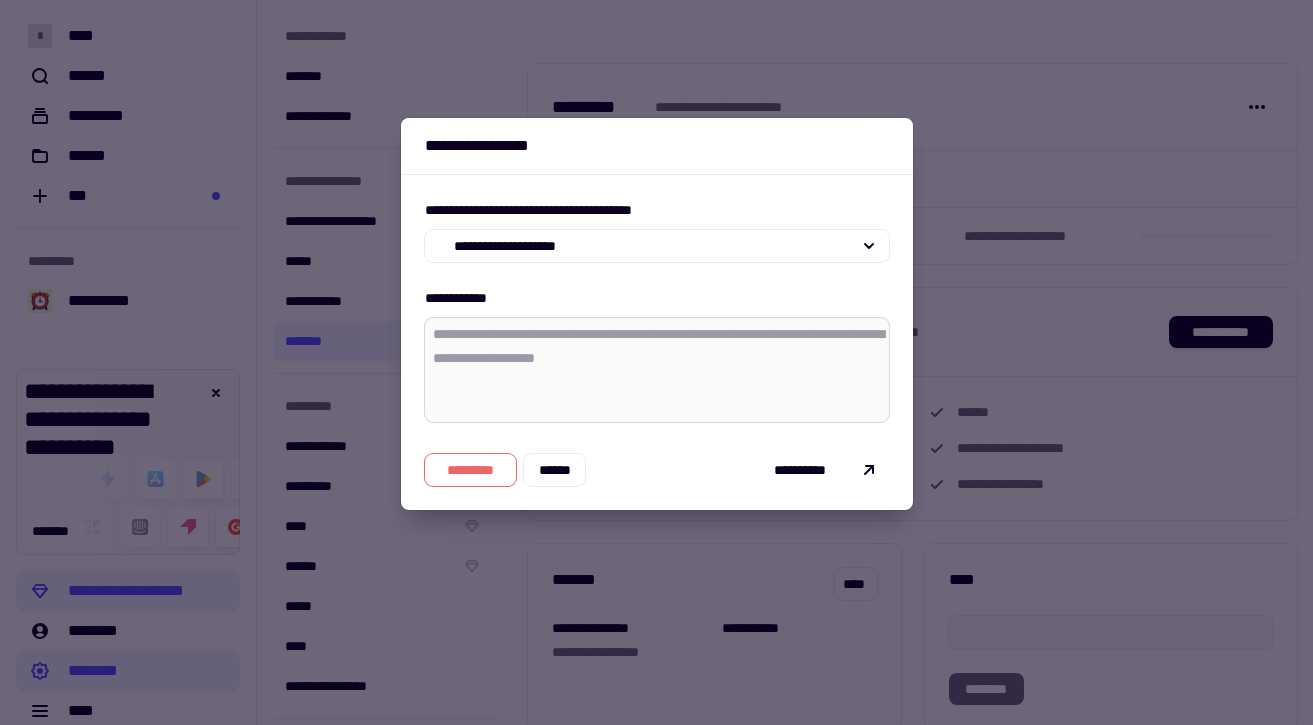 click at bounding box center [657, 370] 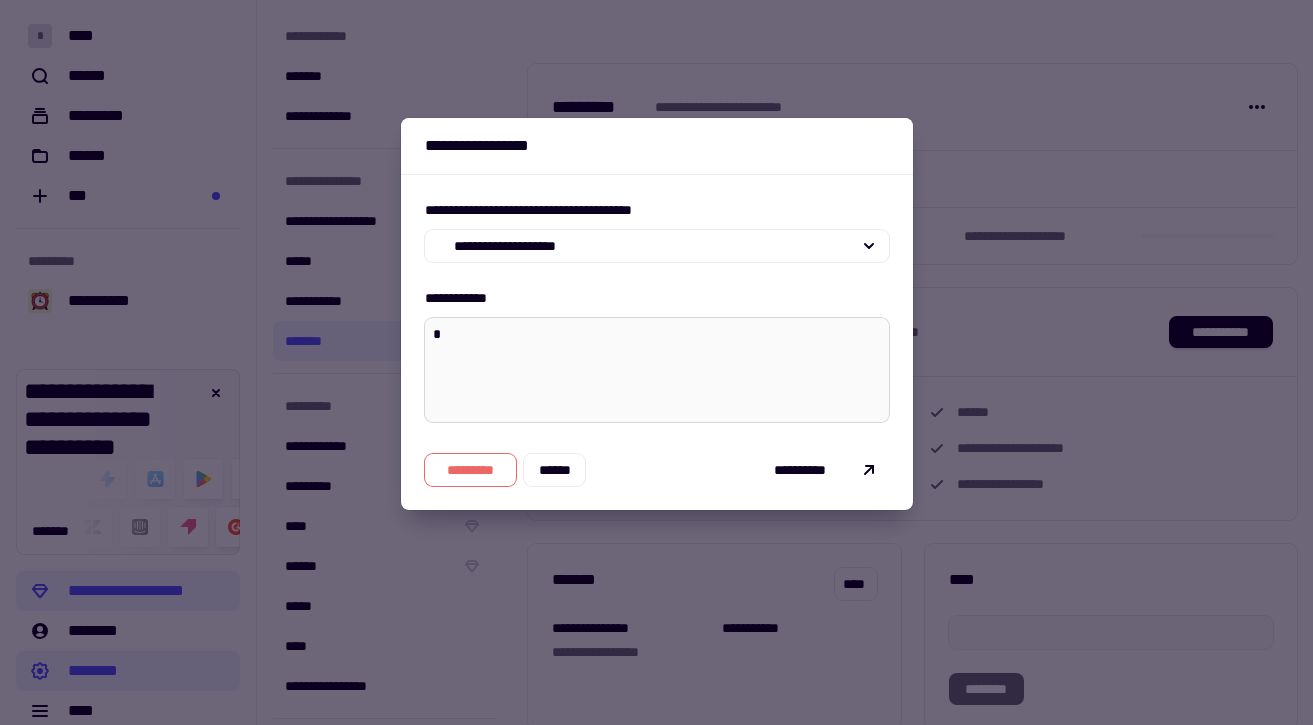 type on "*" 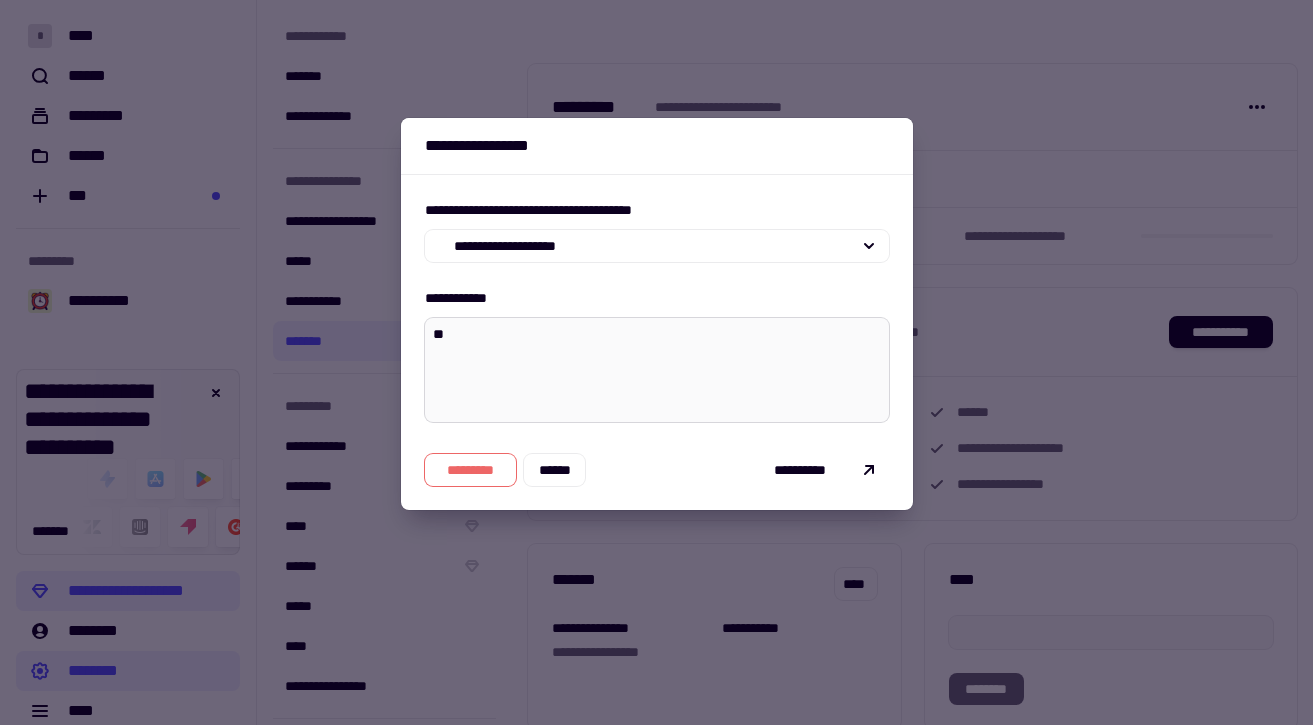 type on "*" 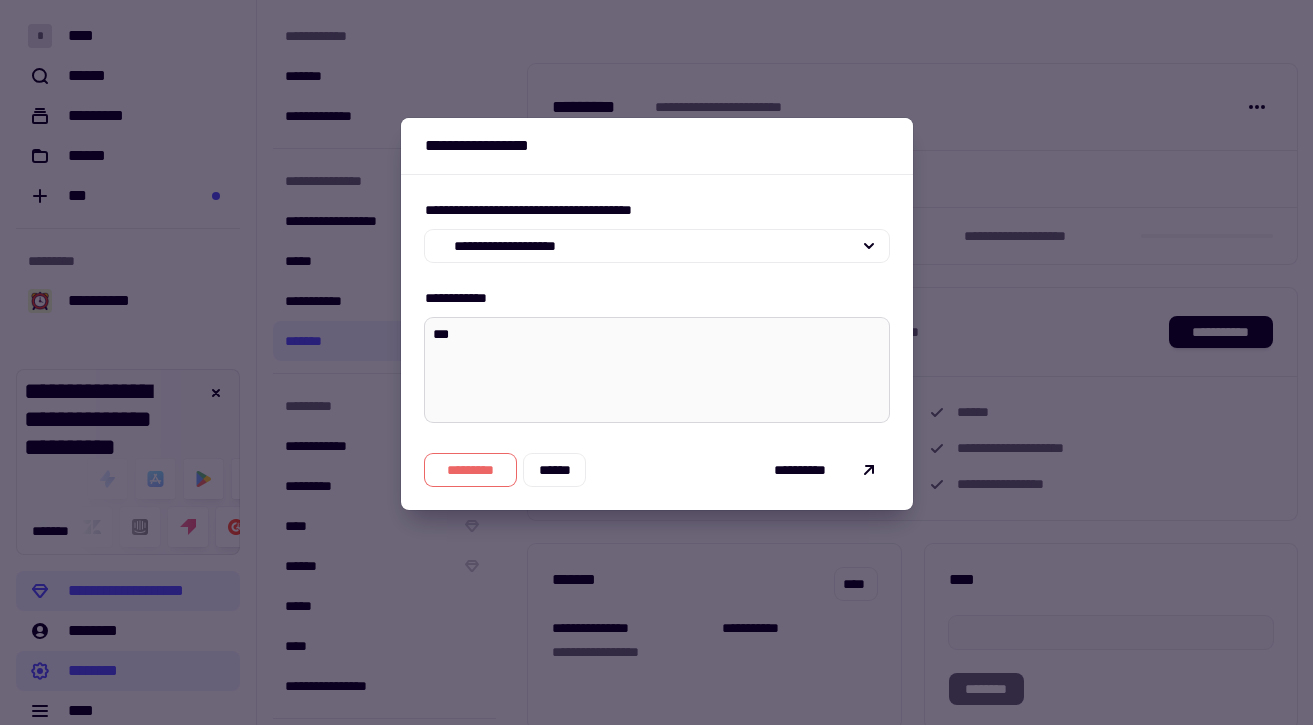 type on "*" 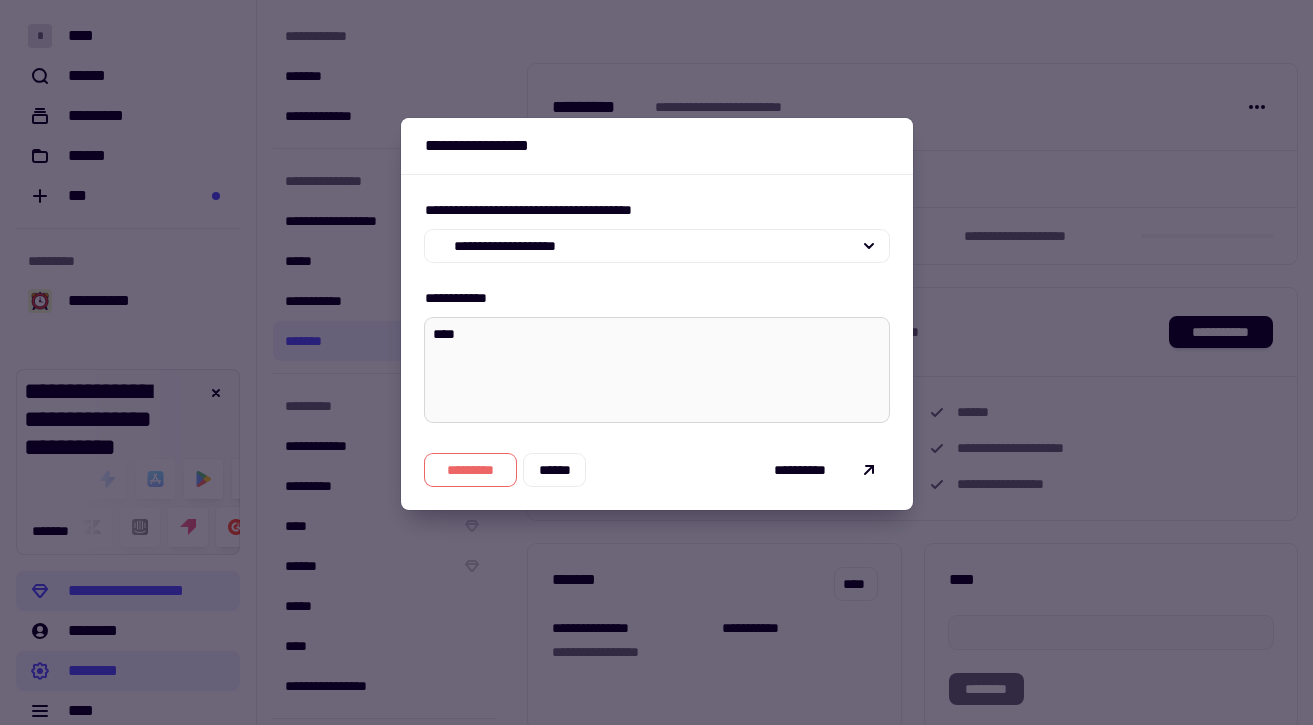 type on "*" 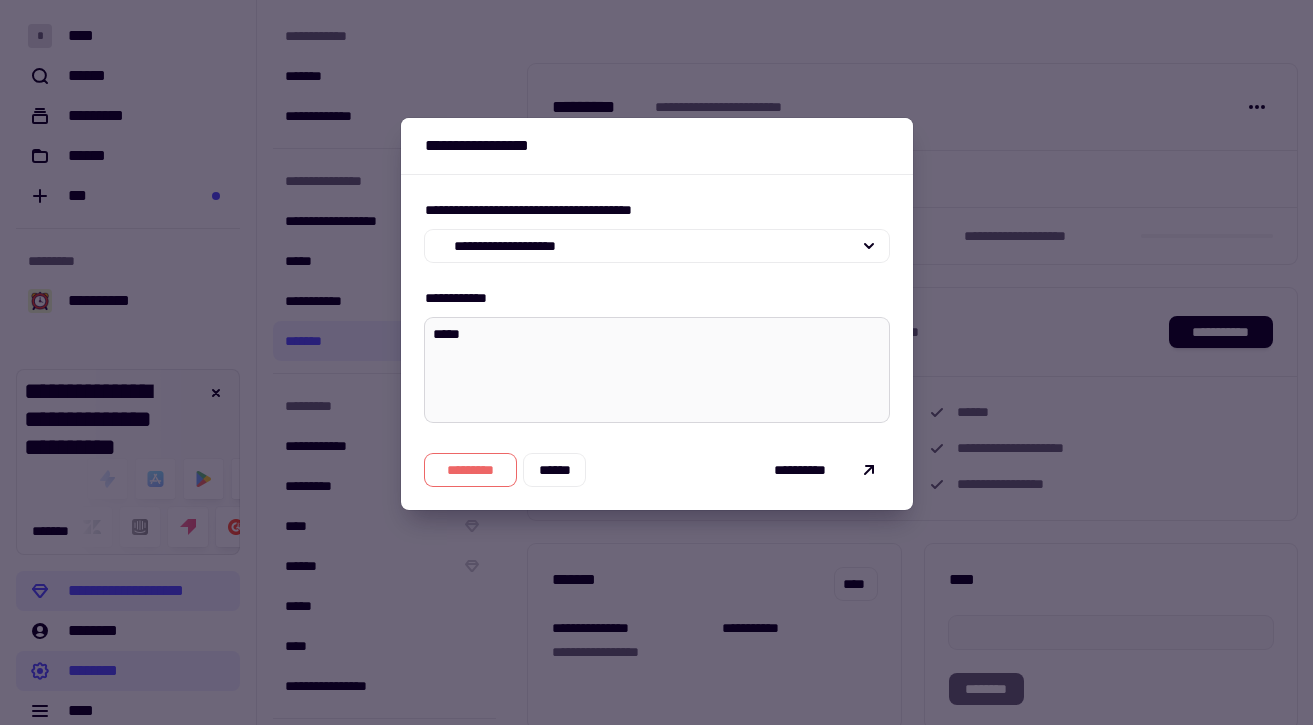 type on "*" 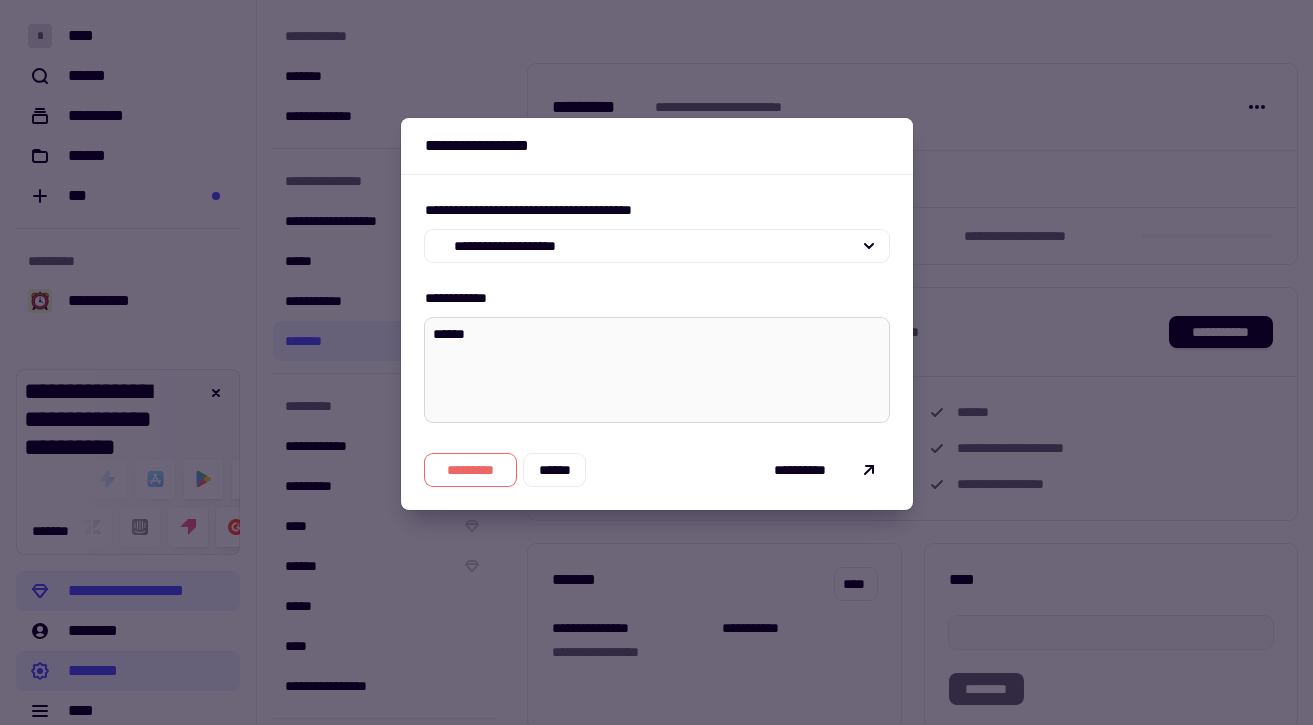 type on "*******" 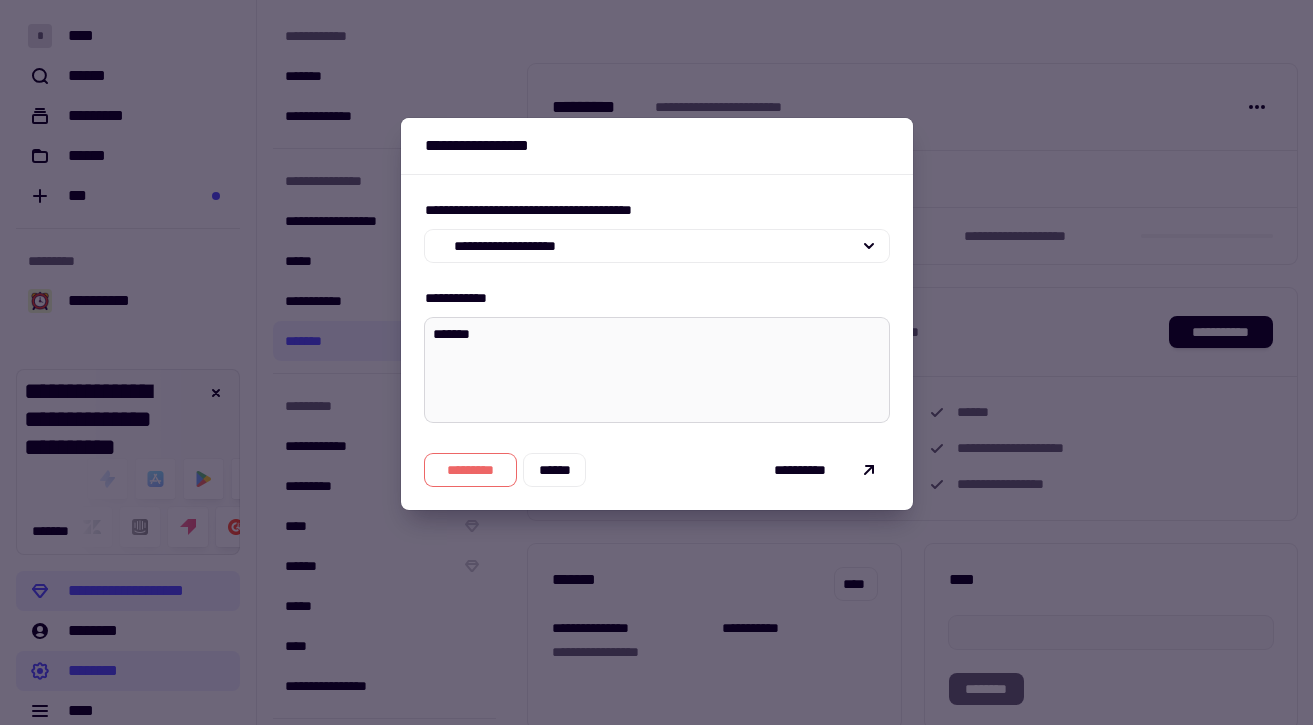 type on "*" 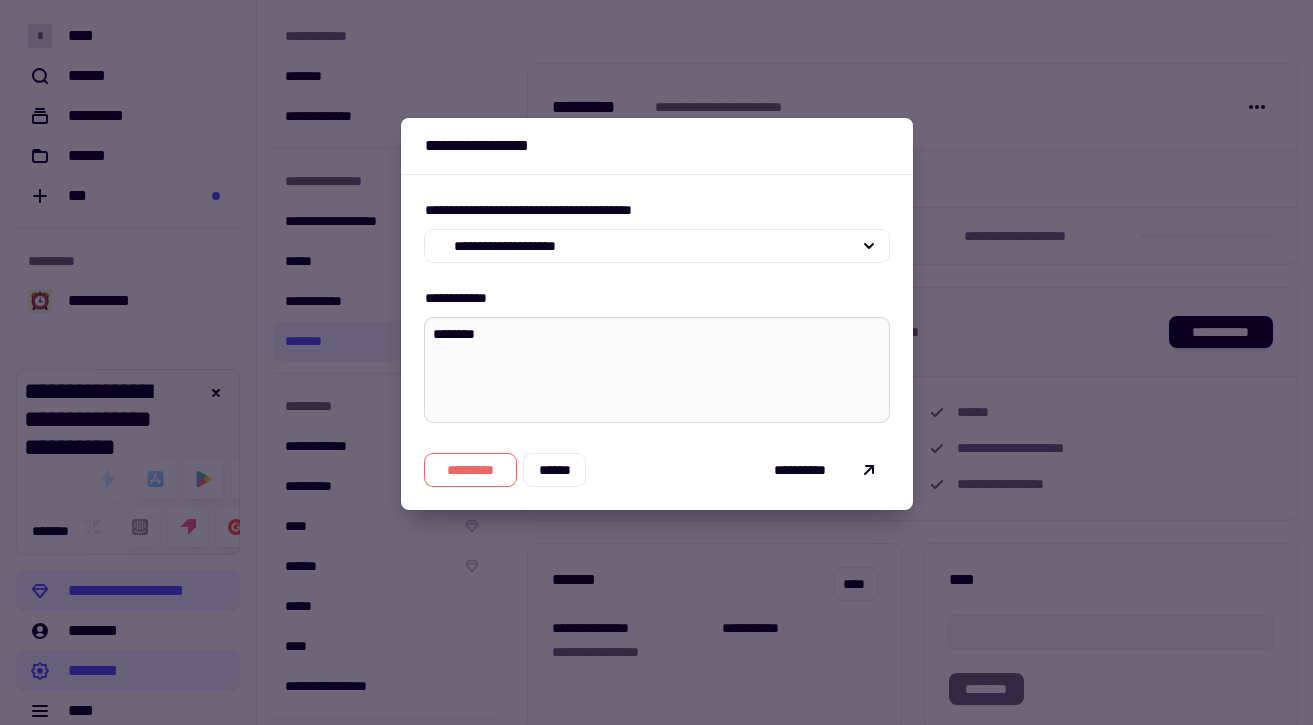 type on "*" 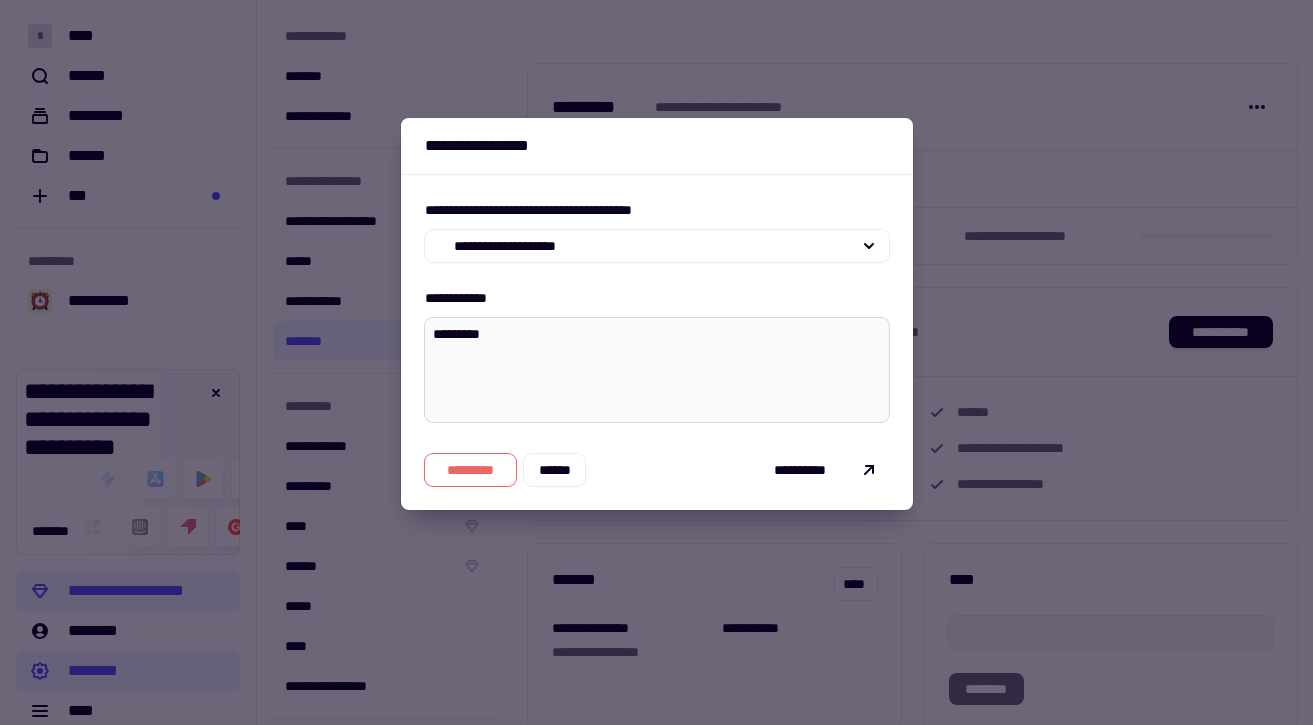 type on "*" 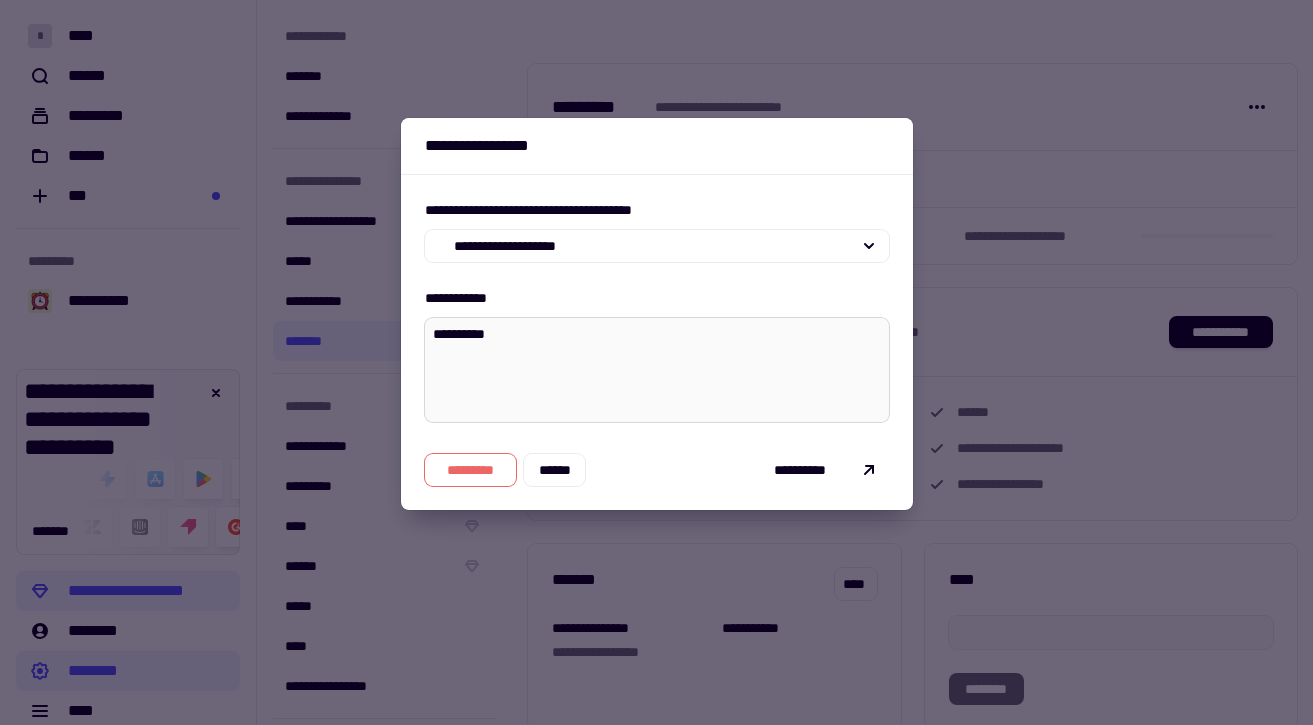 type on "**********" 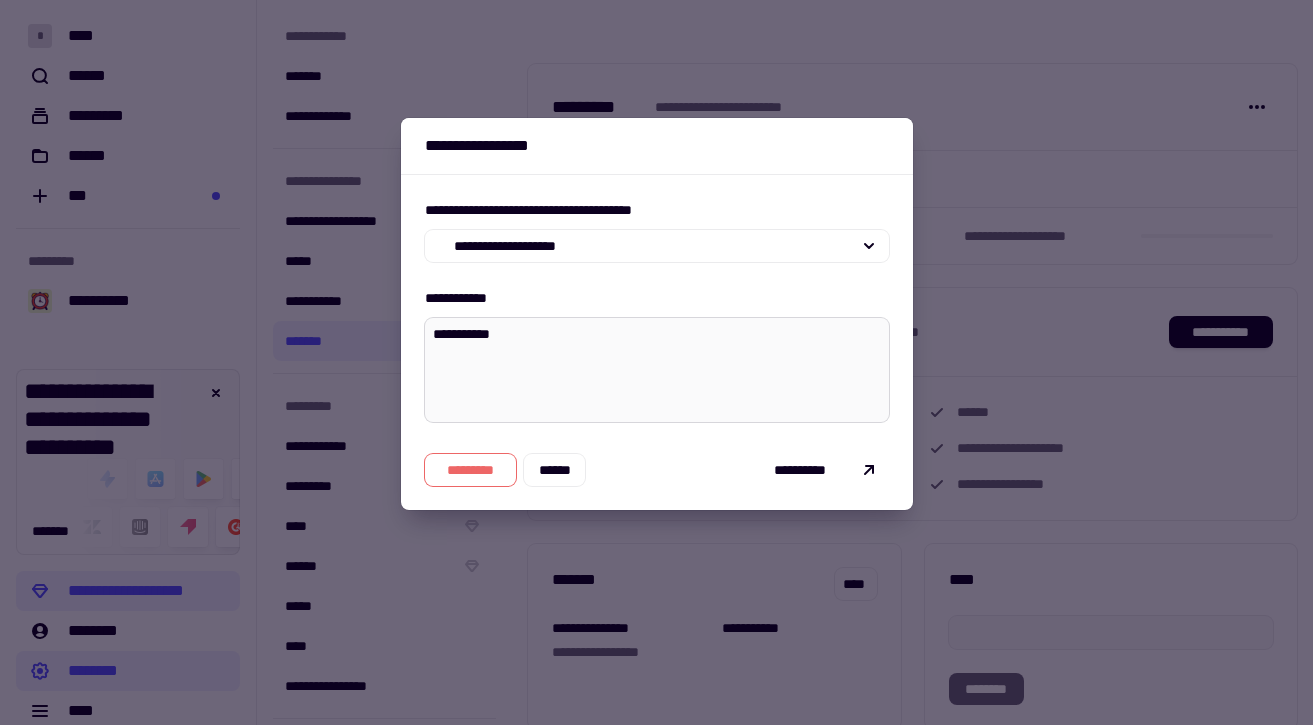 type on "*" 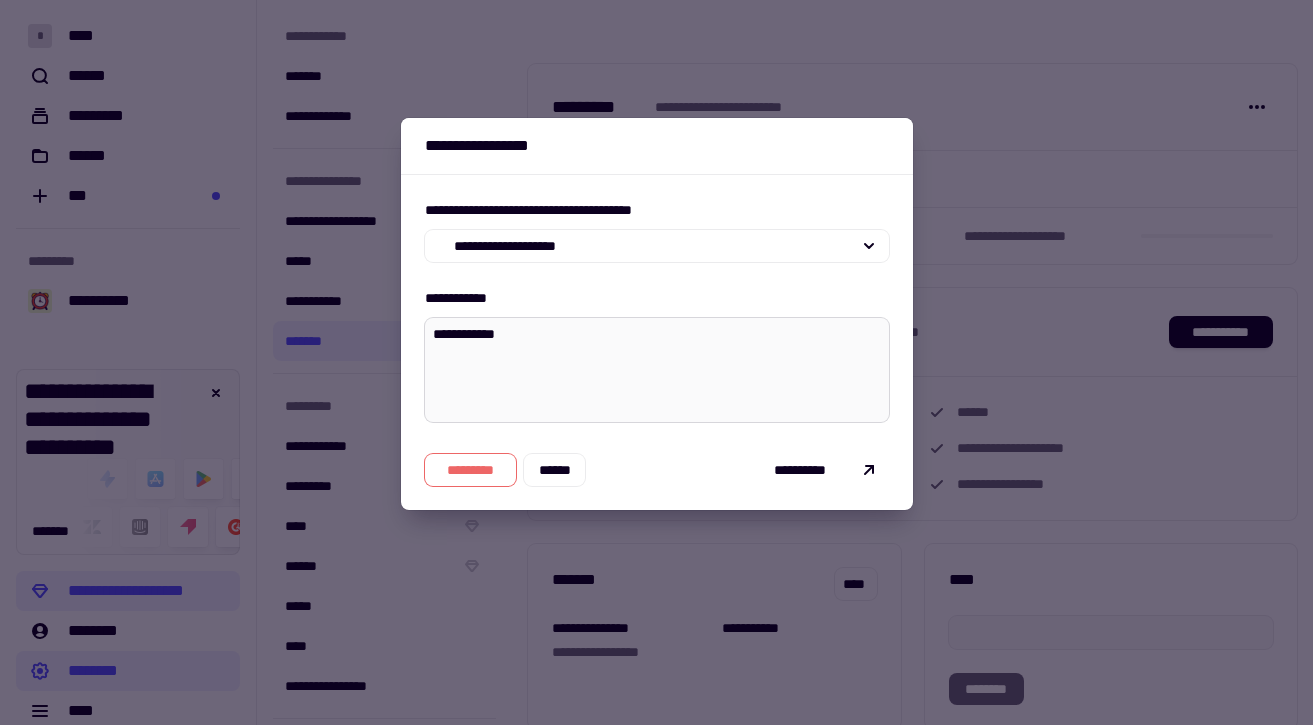 type on "*" 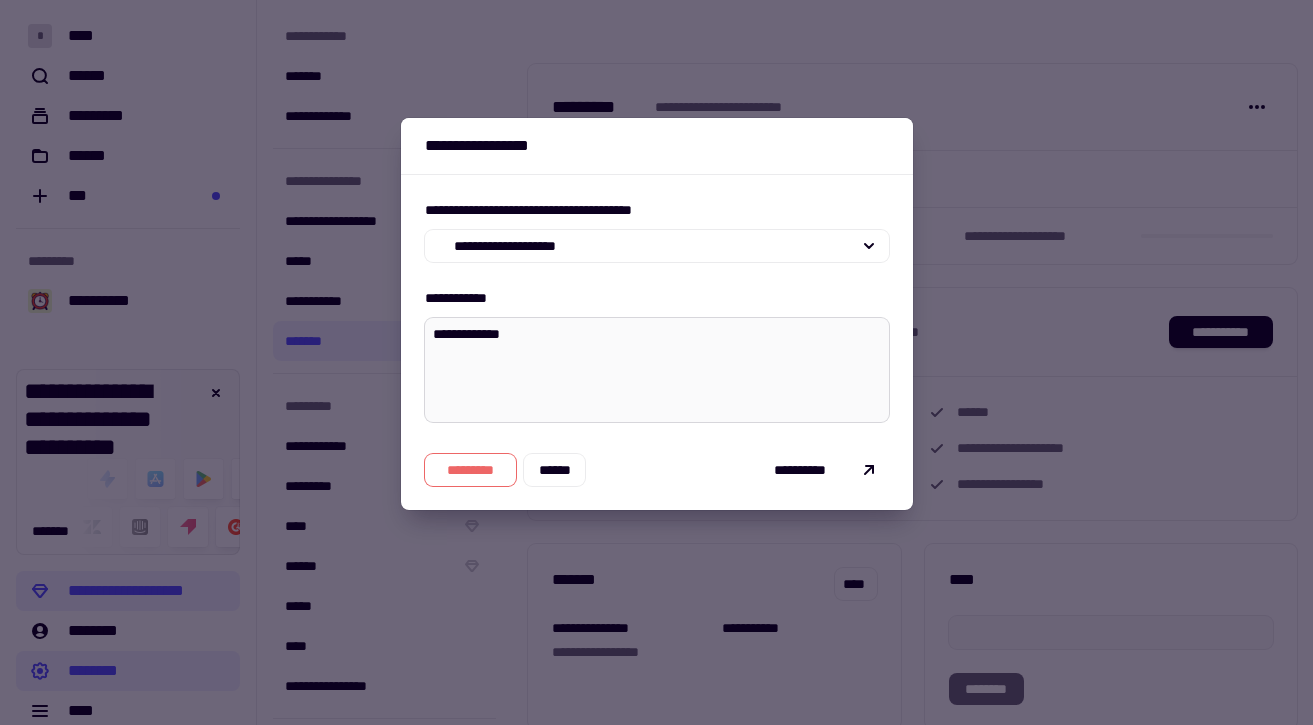type on "*" 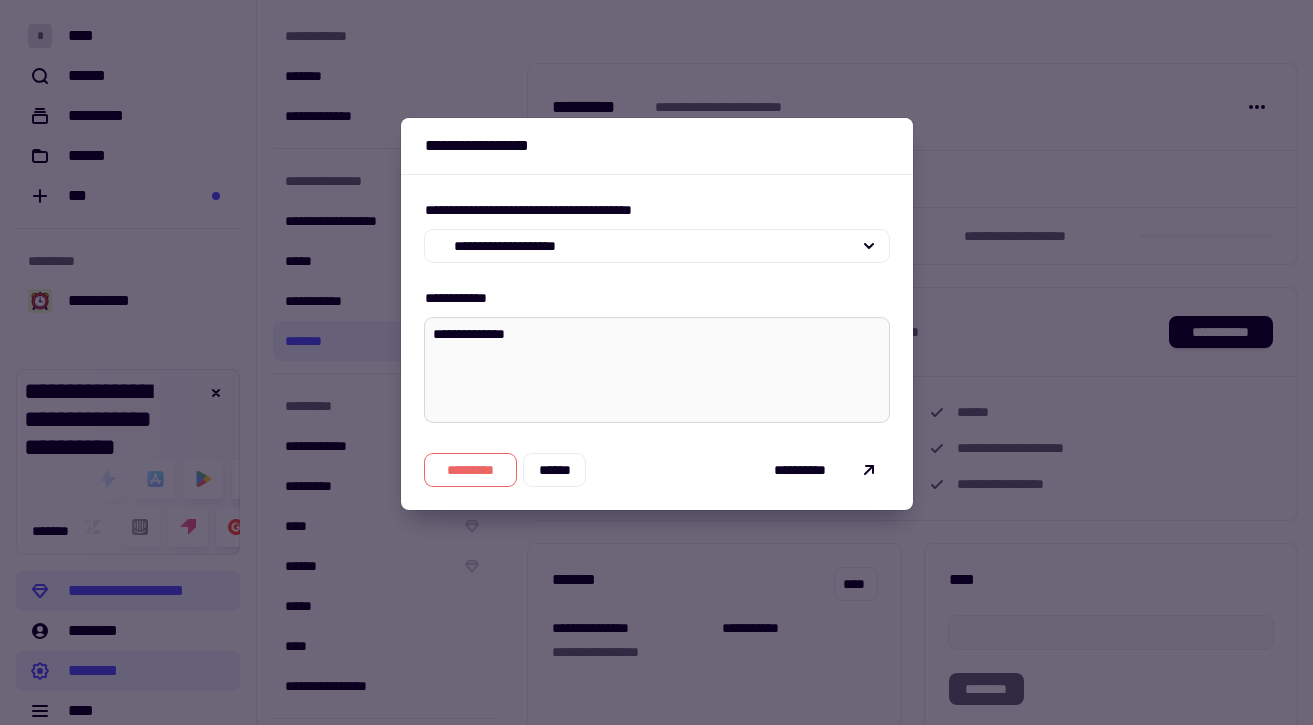 type on "*" 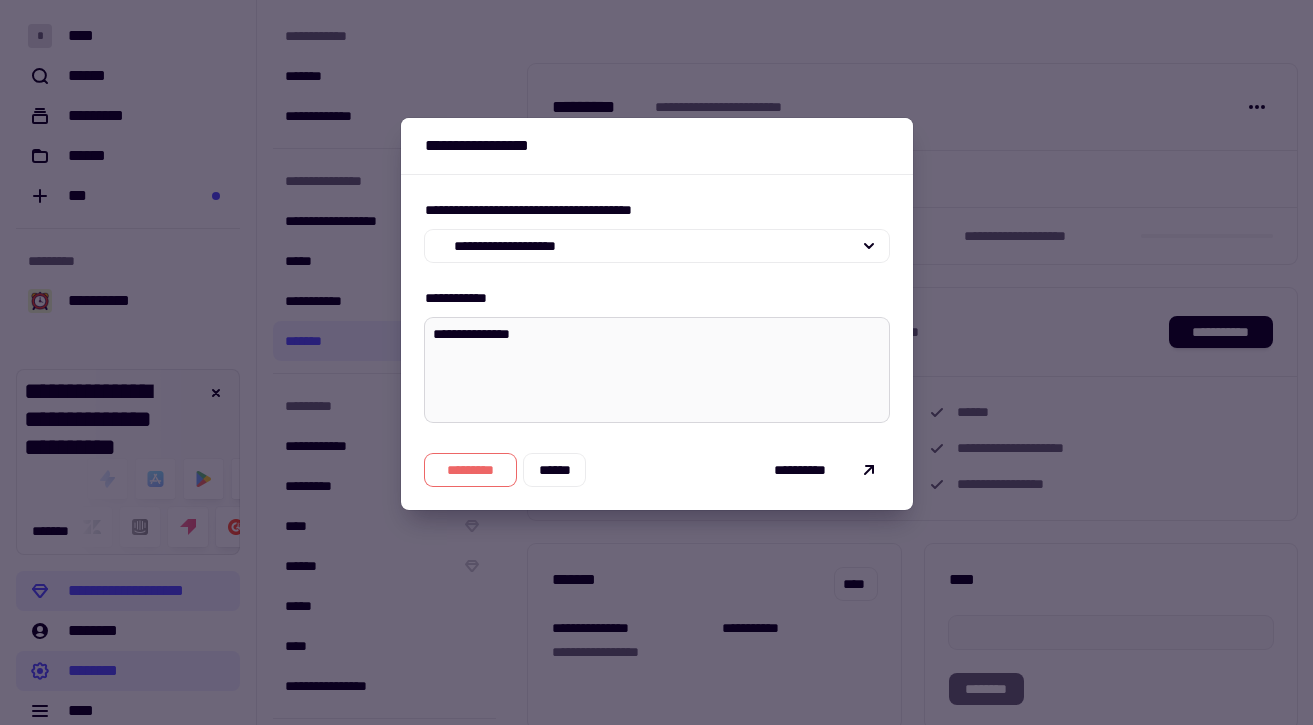 type on "*" 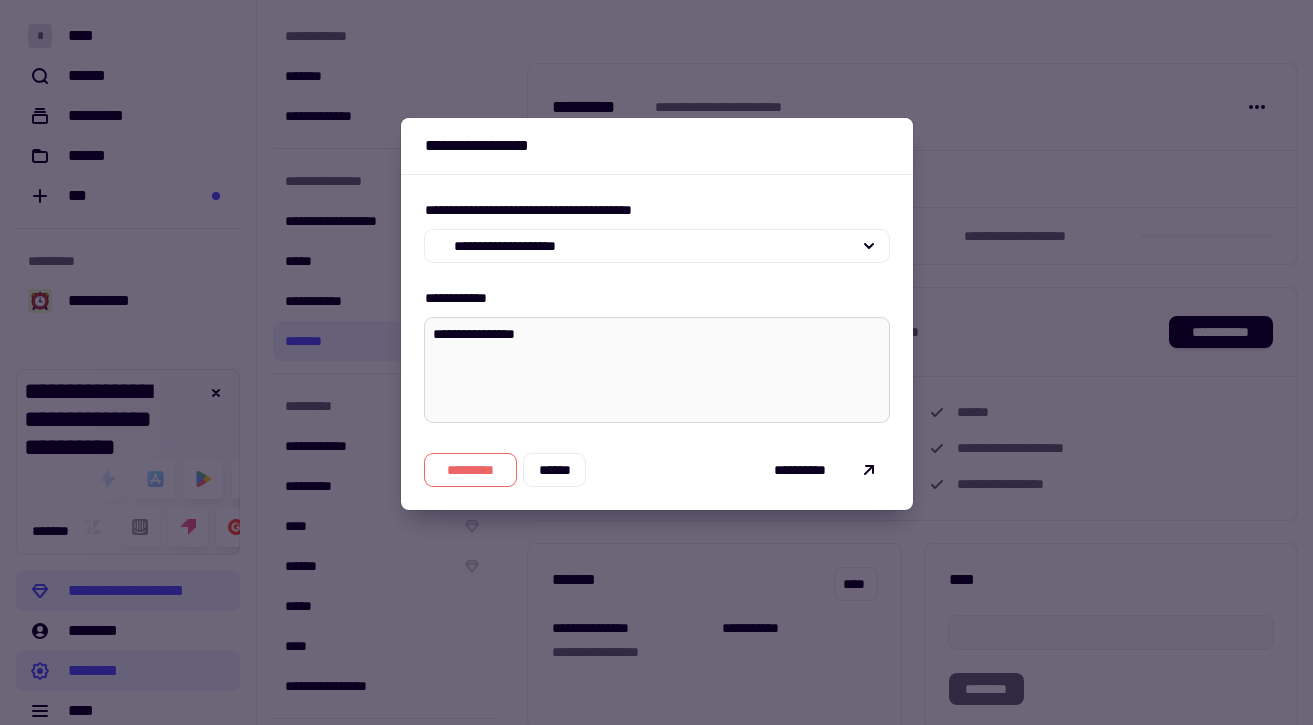 type on "*" 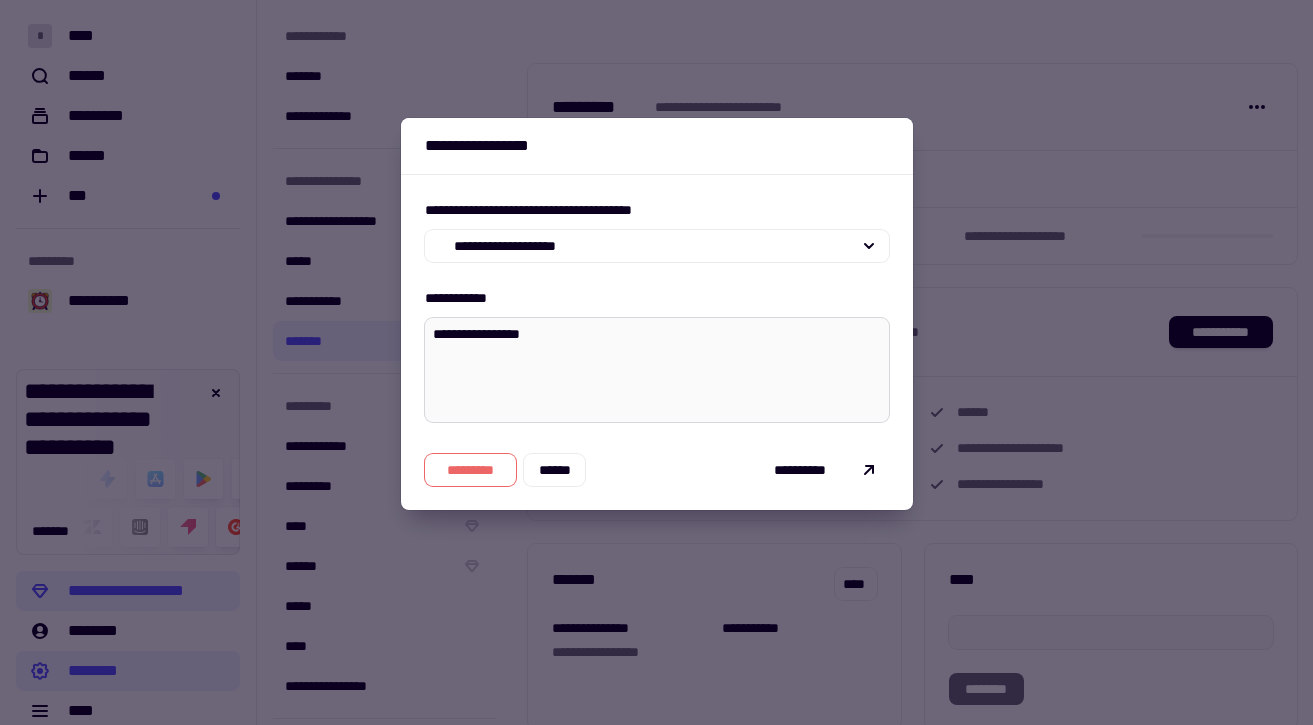type on "*" 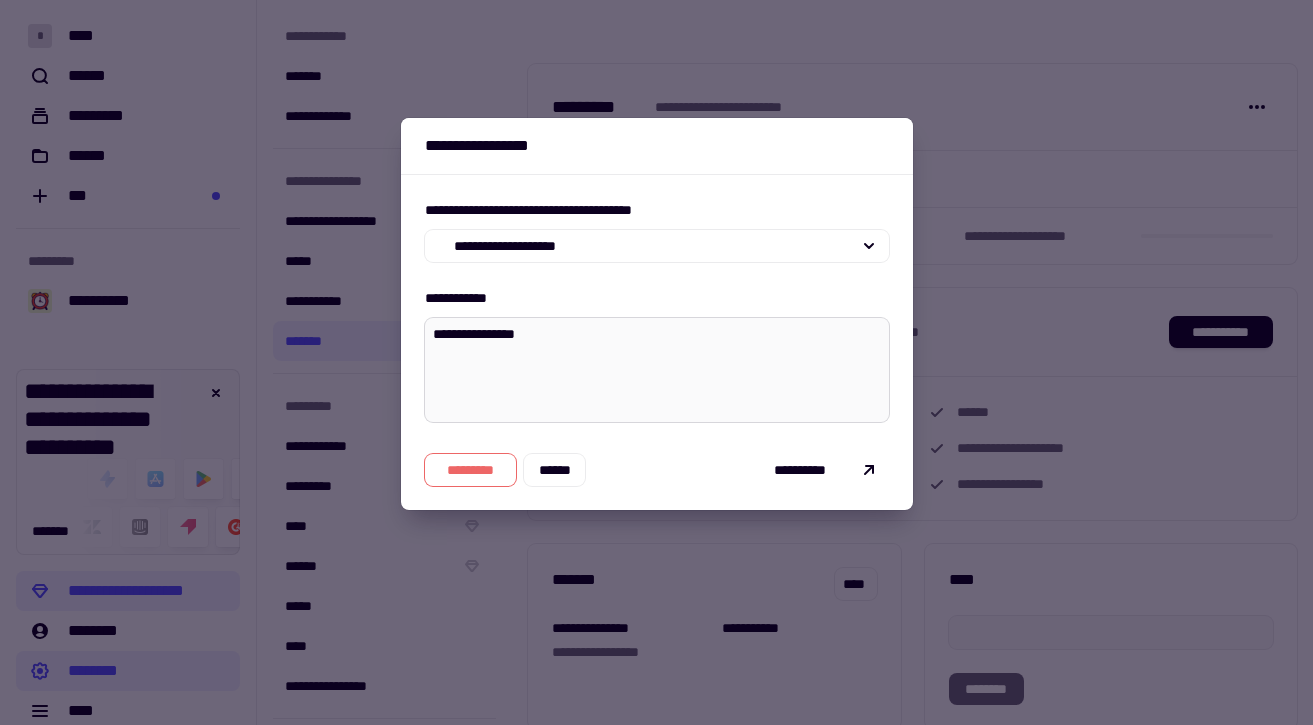 type on "*" 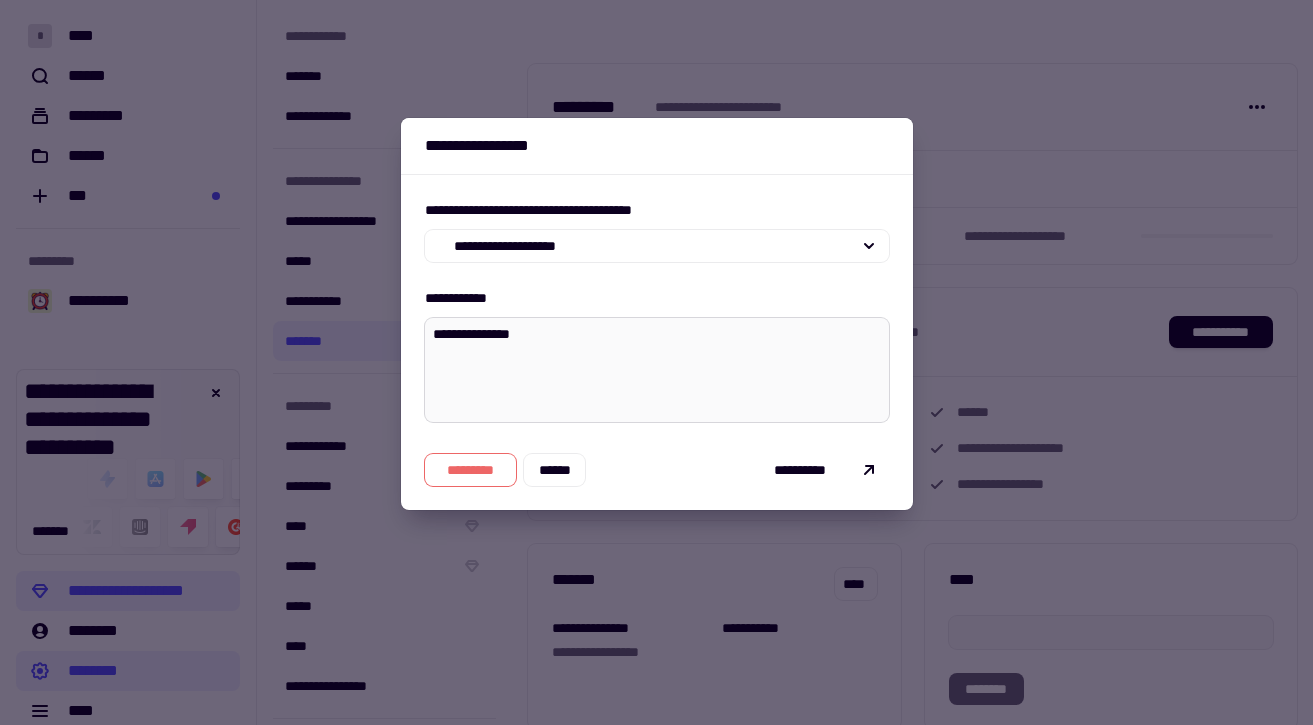 type on "*" 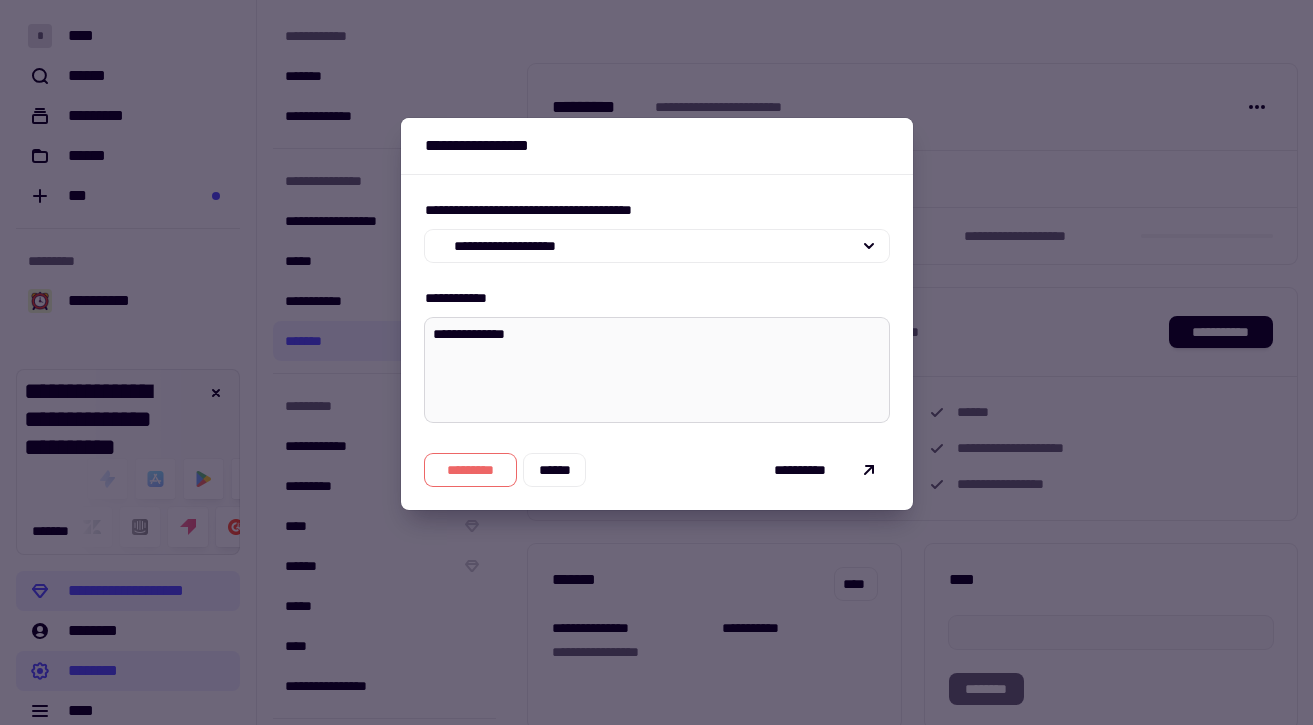 type on "*" 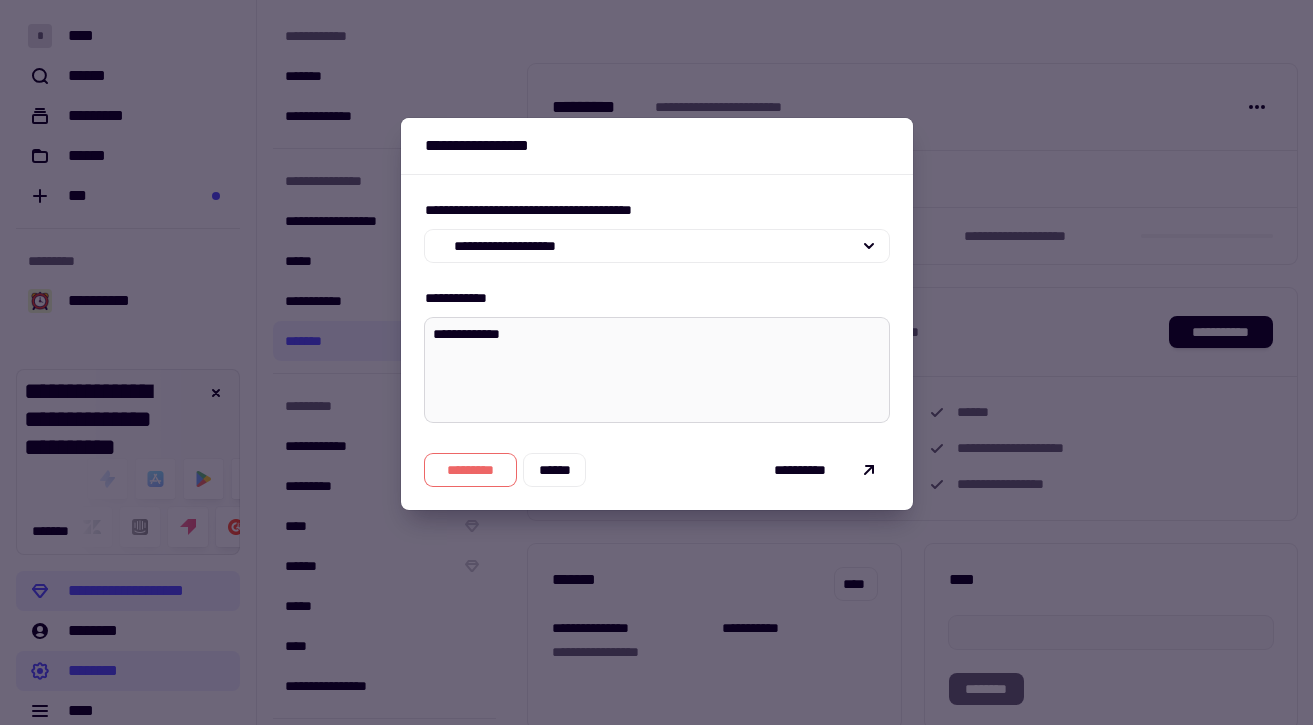 type on "*" 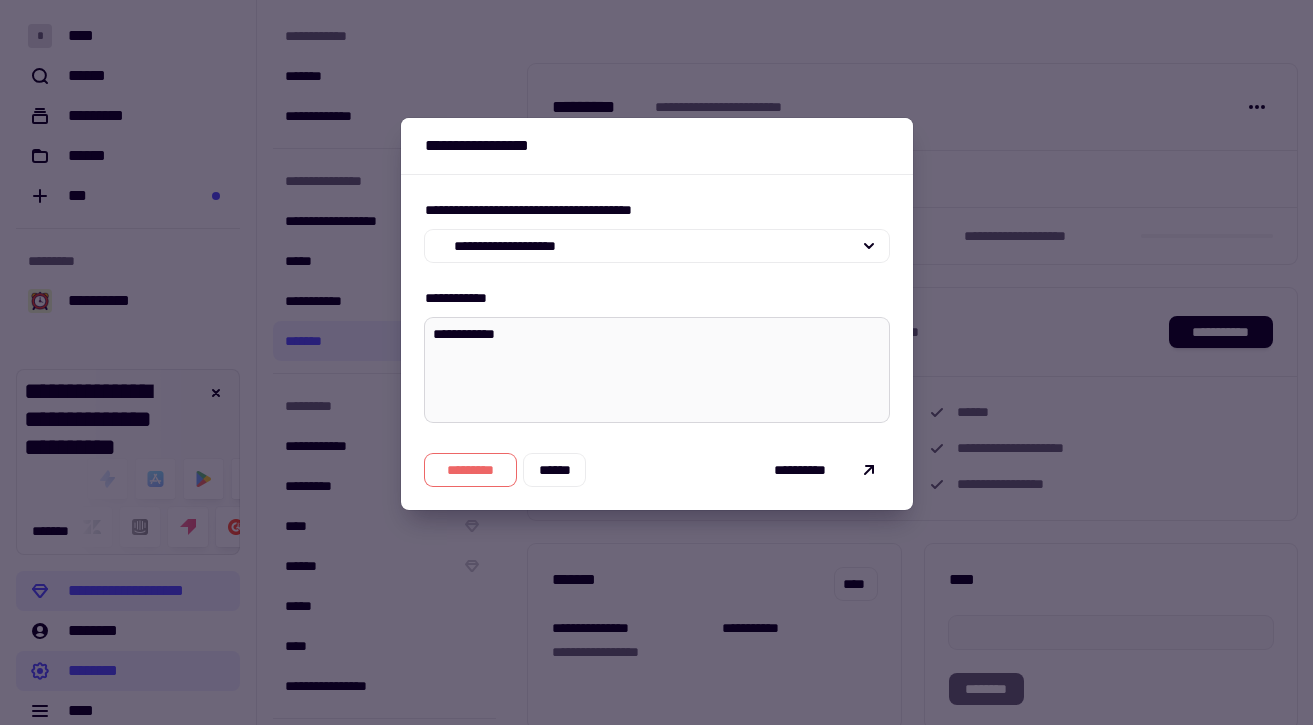 type on "*" 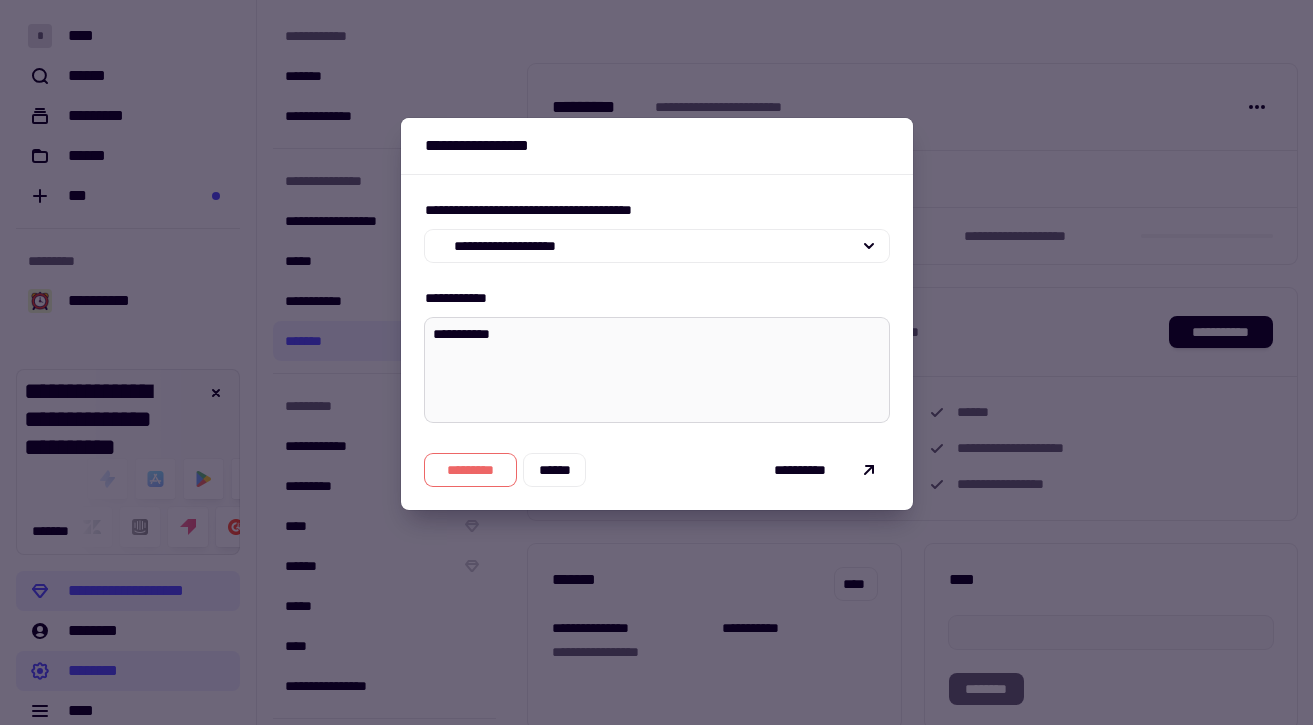type on "*" 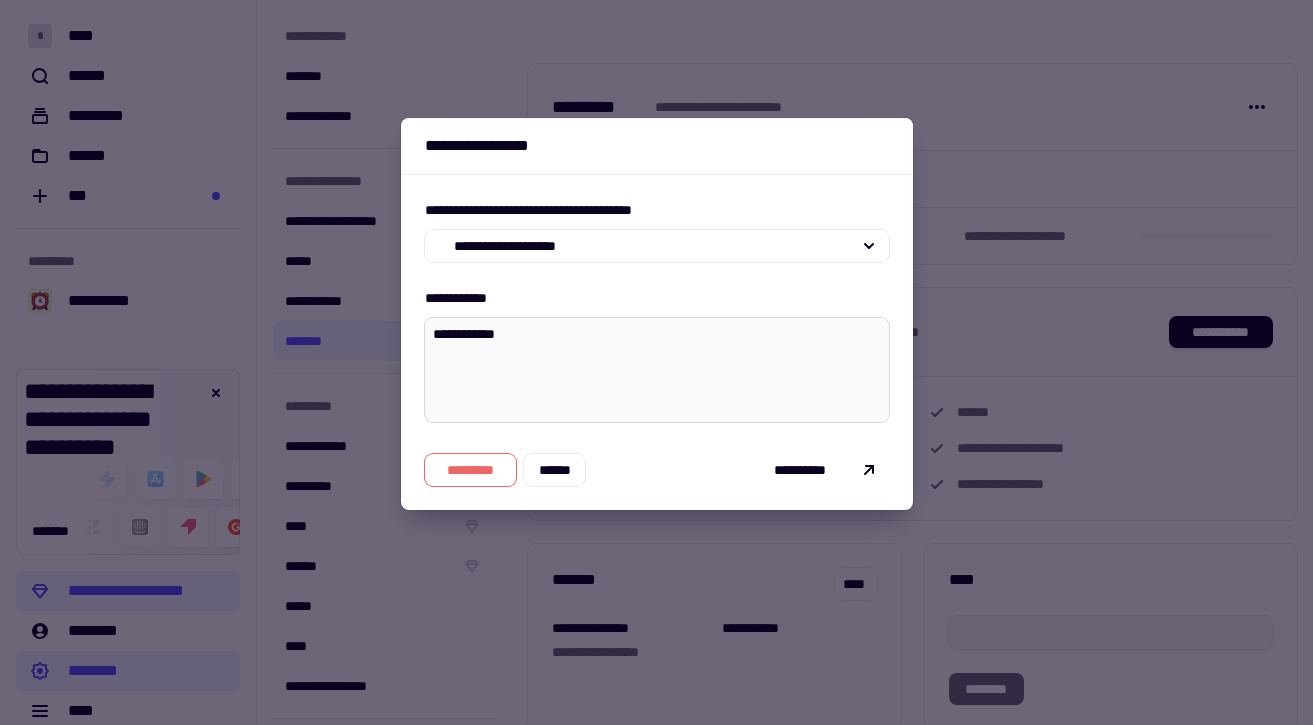 type on "*" 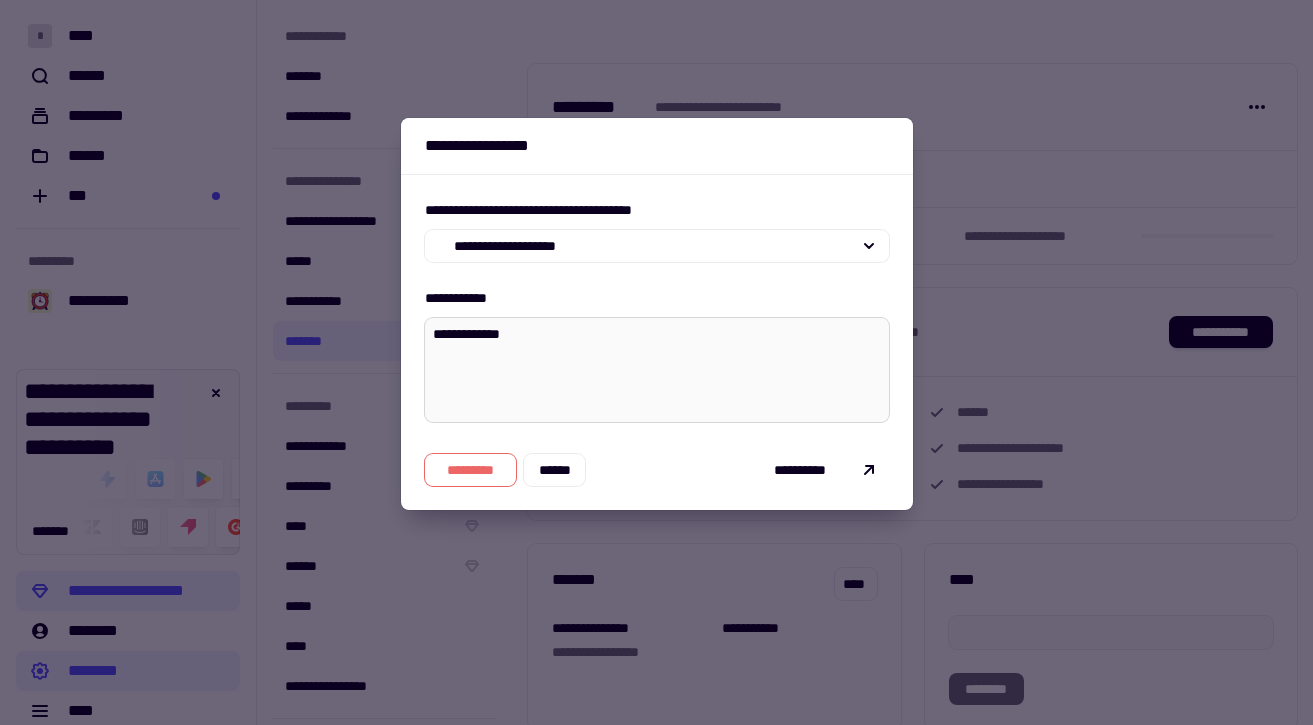type on "*" 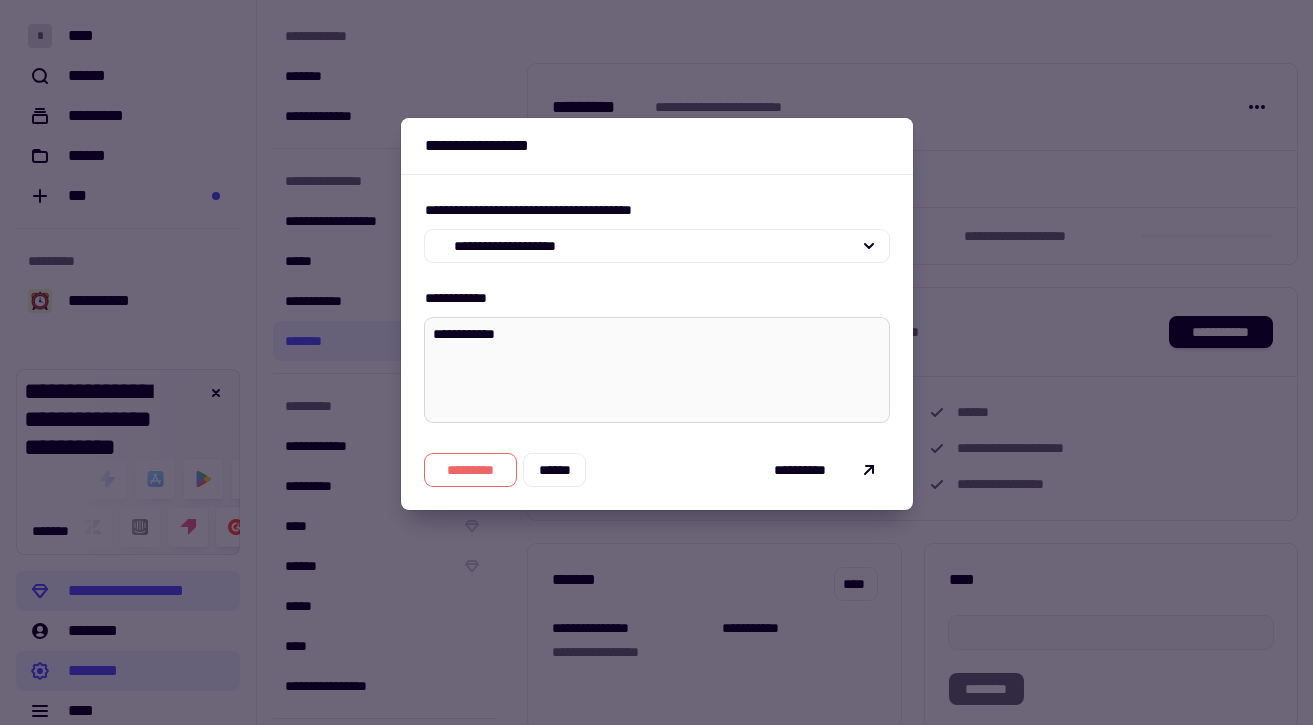 type on "*" 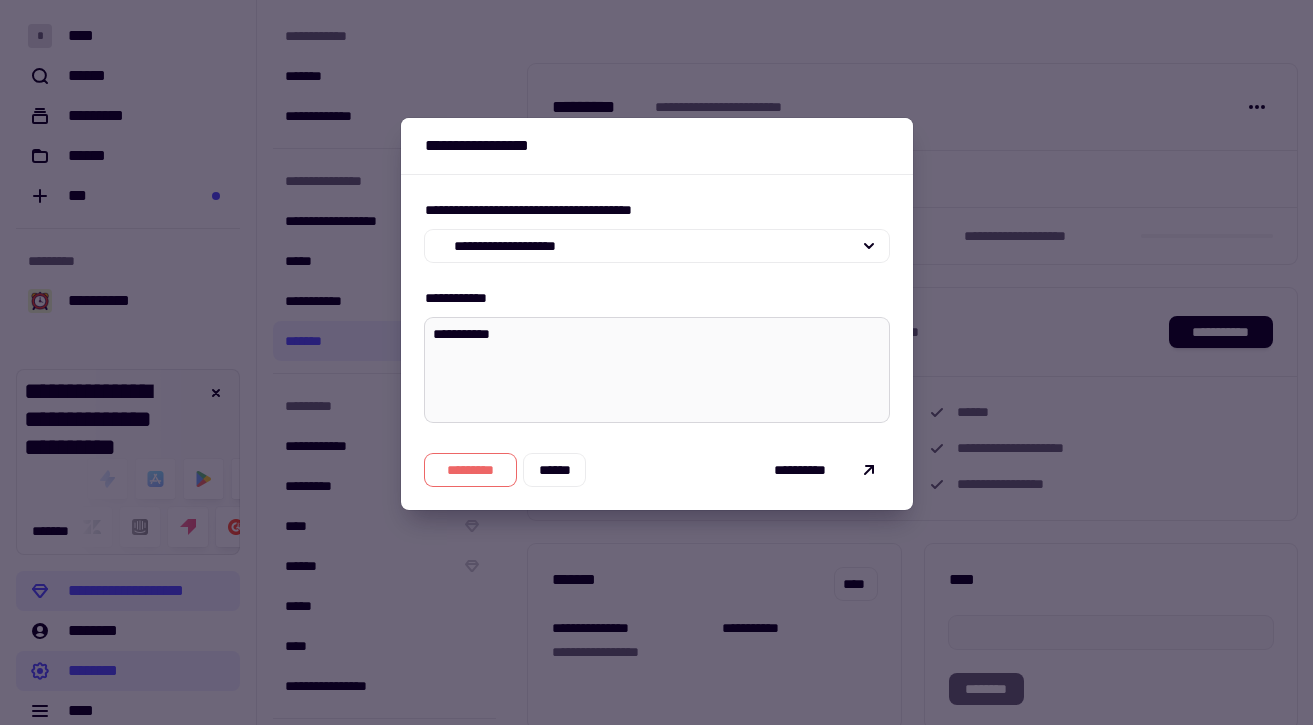 type on "*" 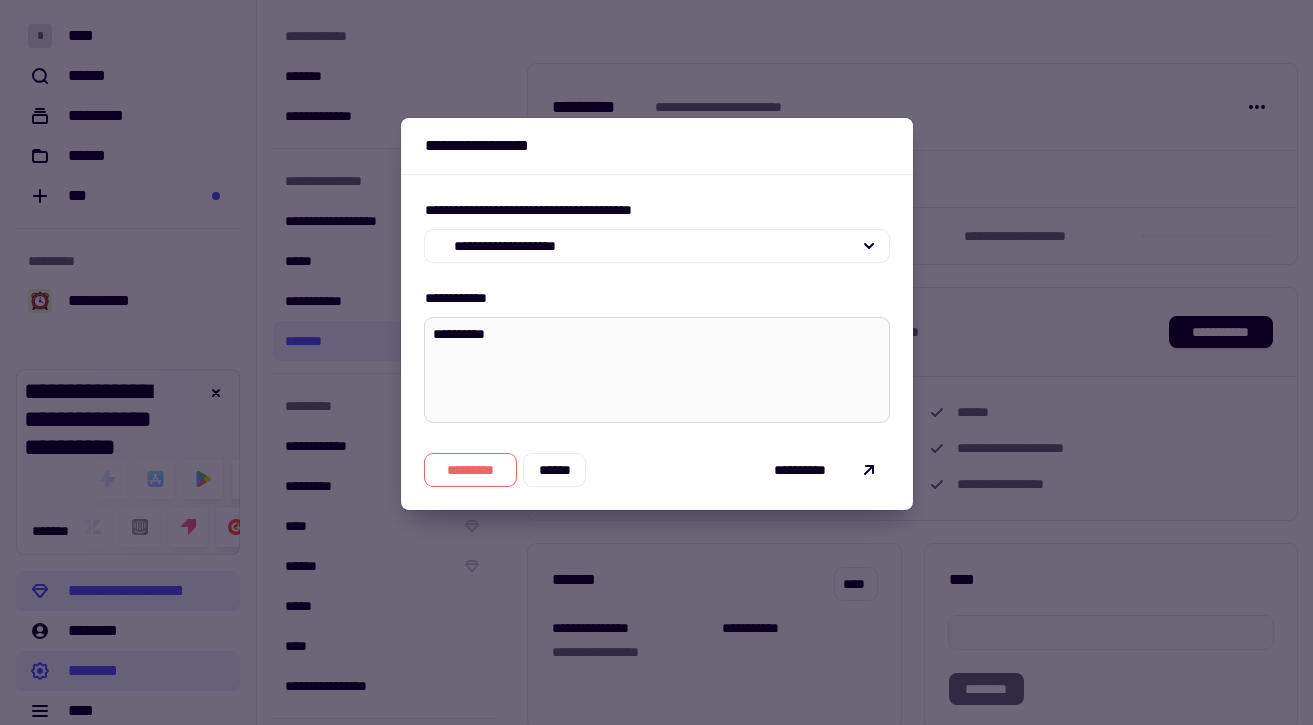 type on "*" 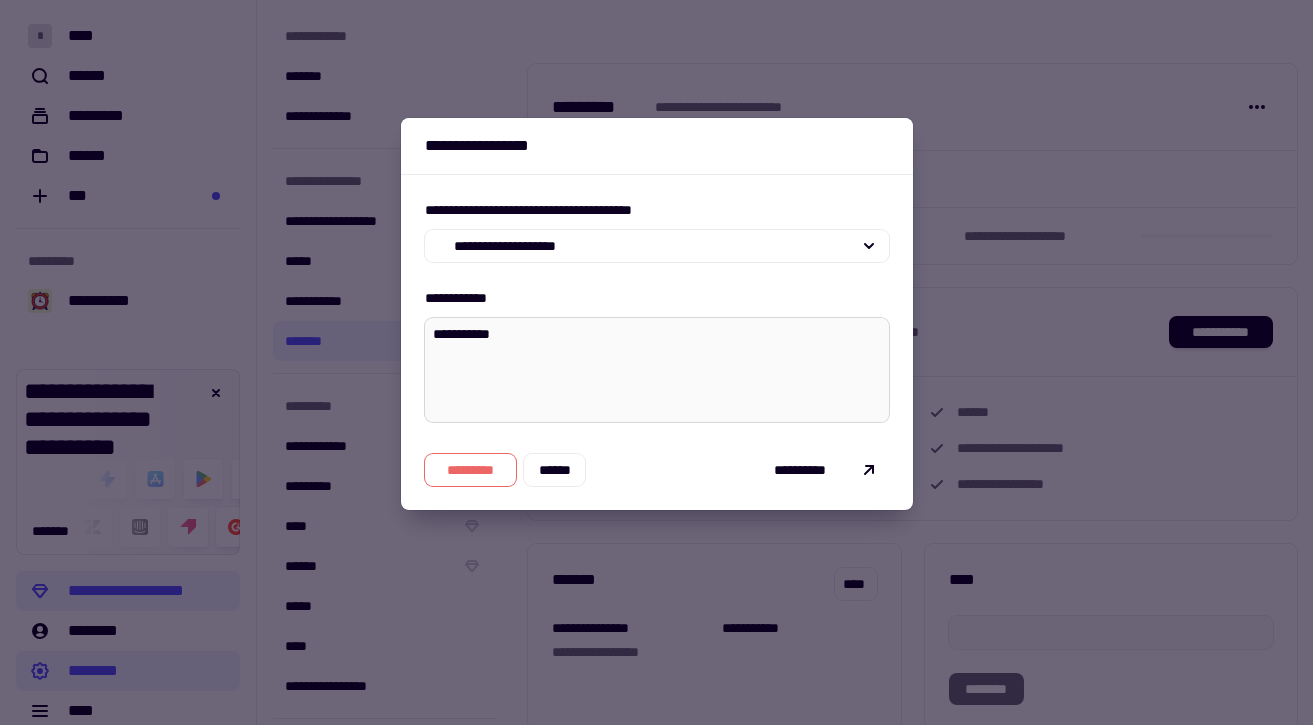 type on "*" 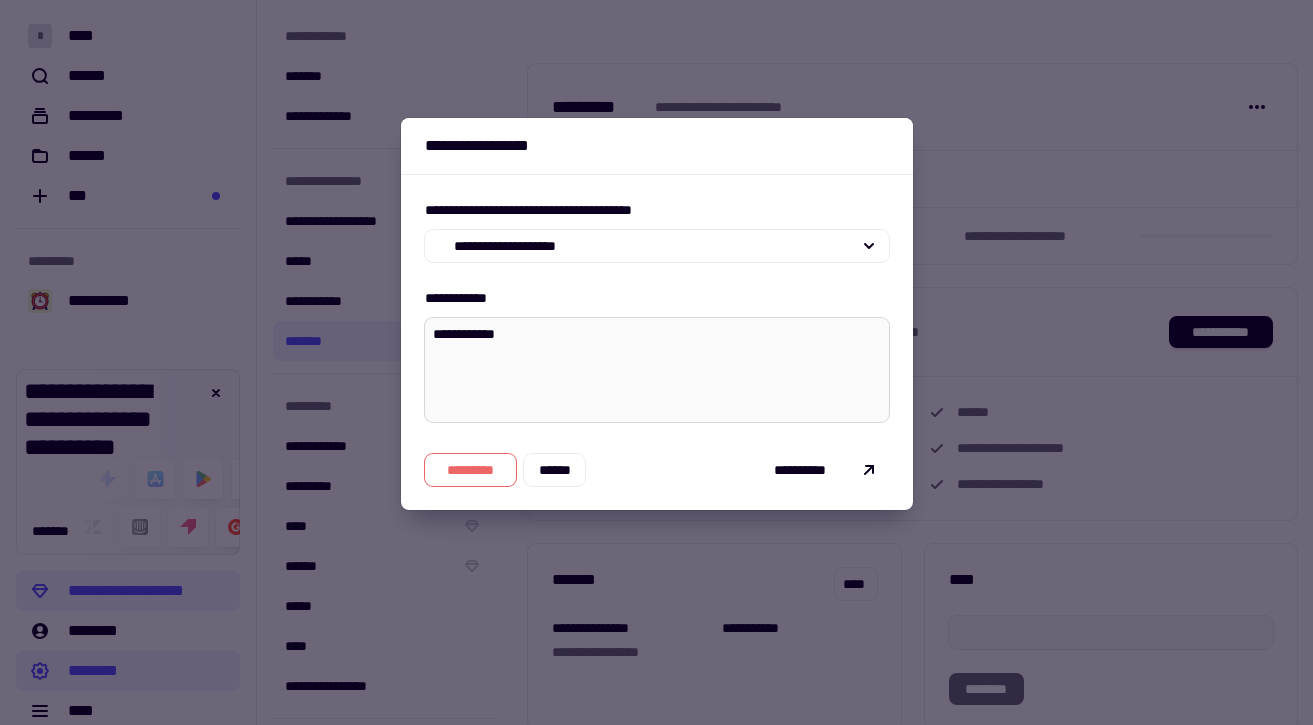 type on "*" 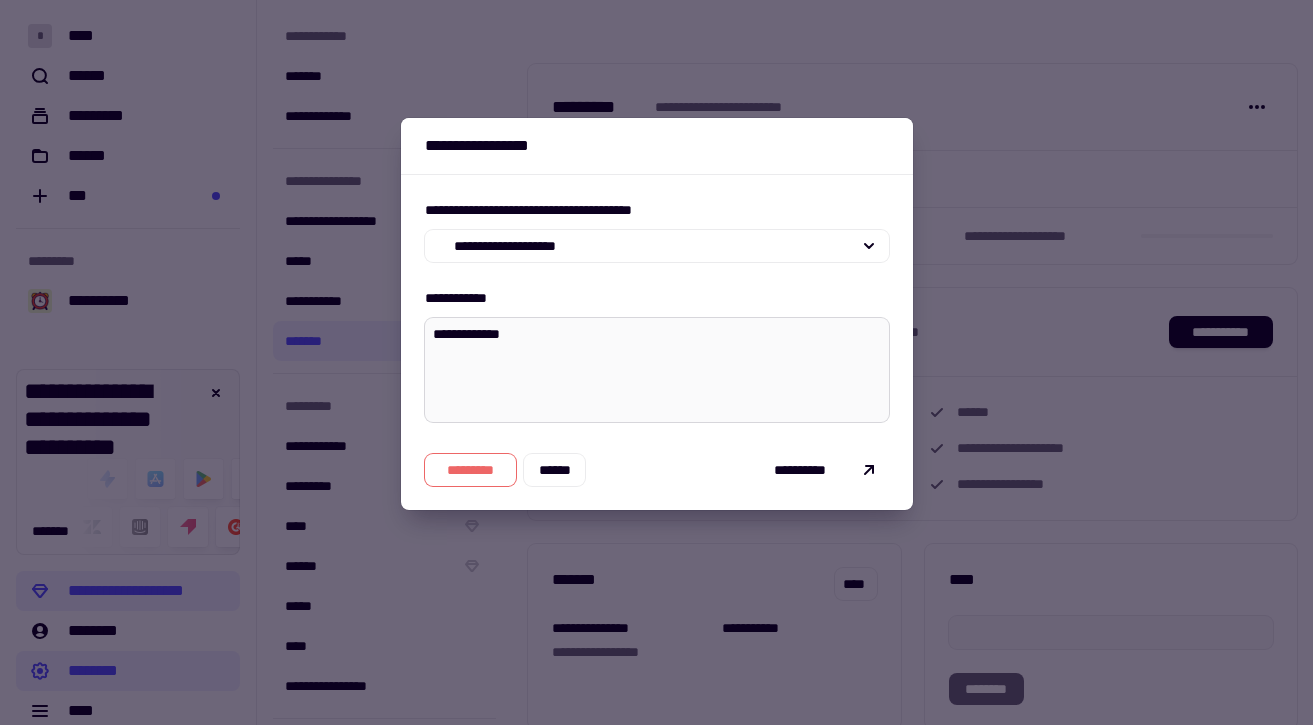 type on "*" 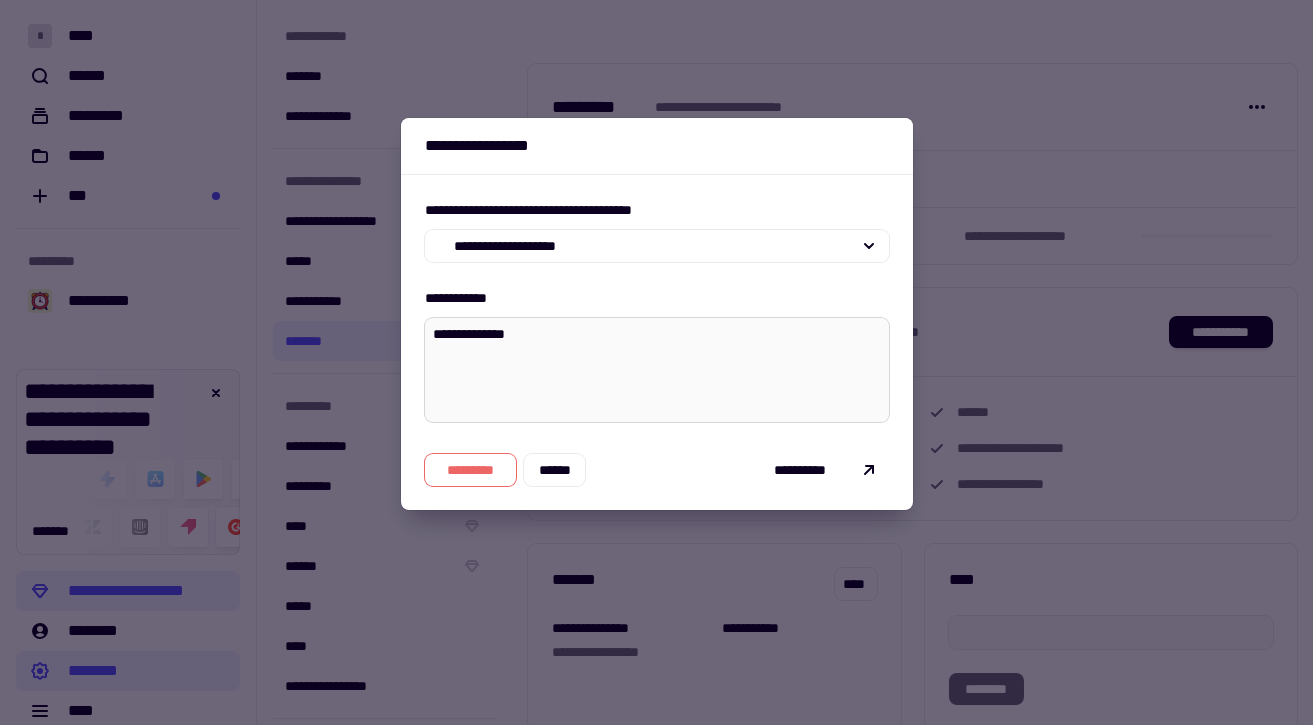 type on "*" 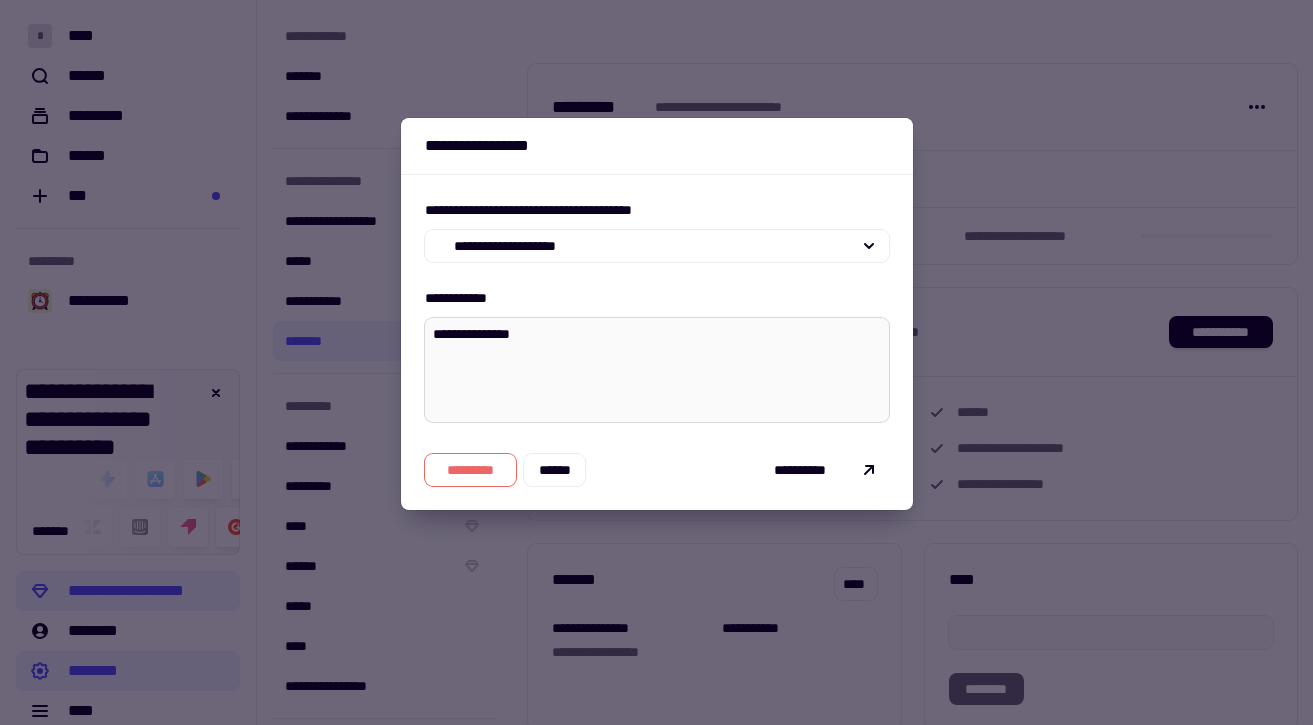 type on "*" 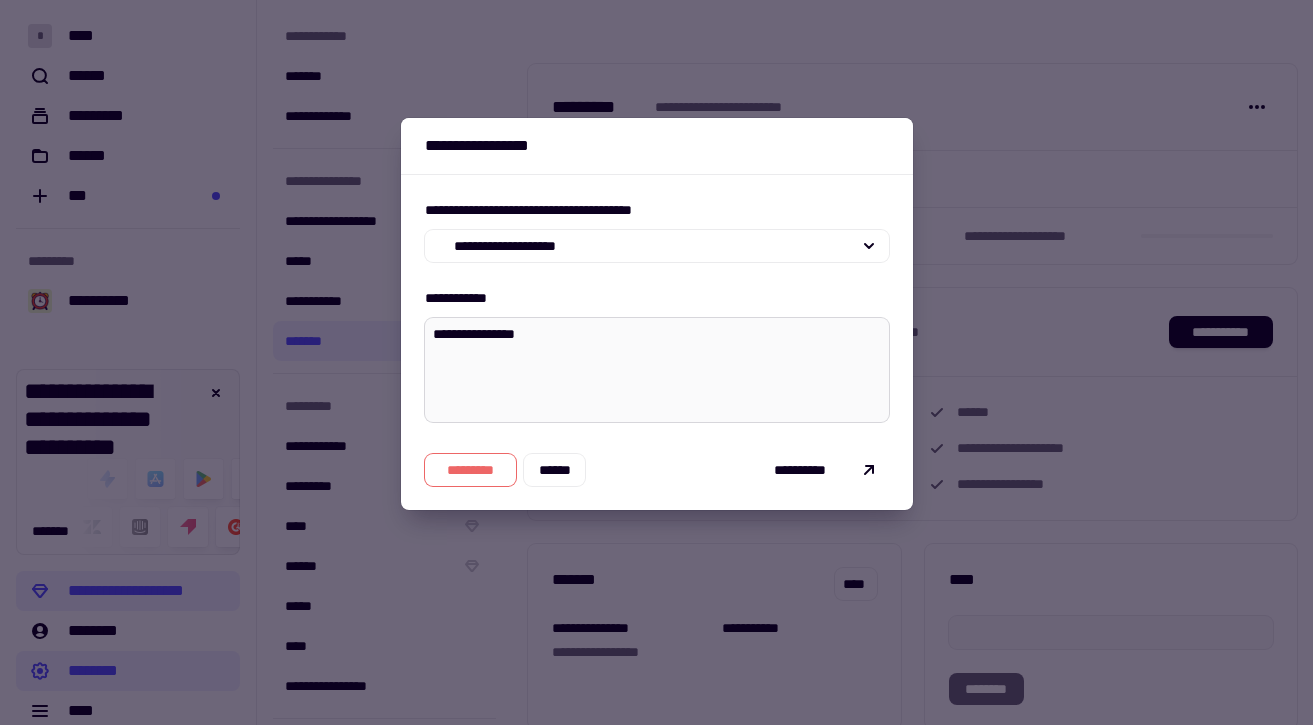 type on "*" 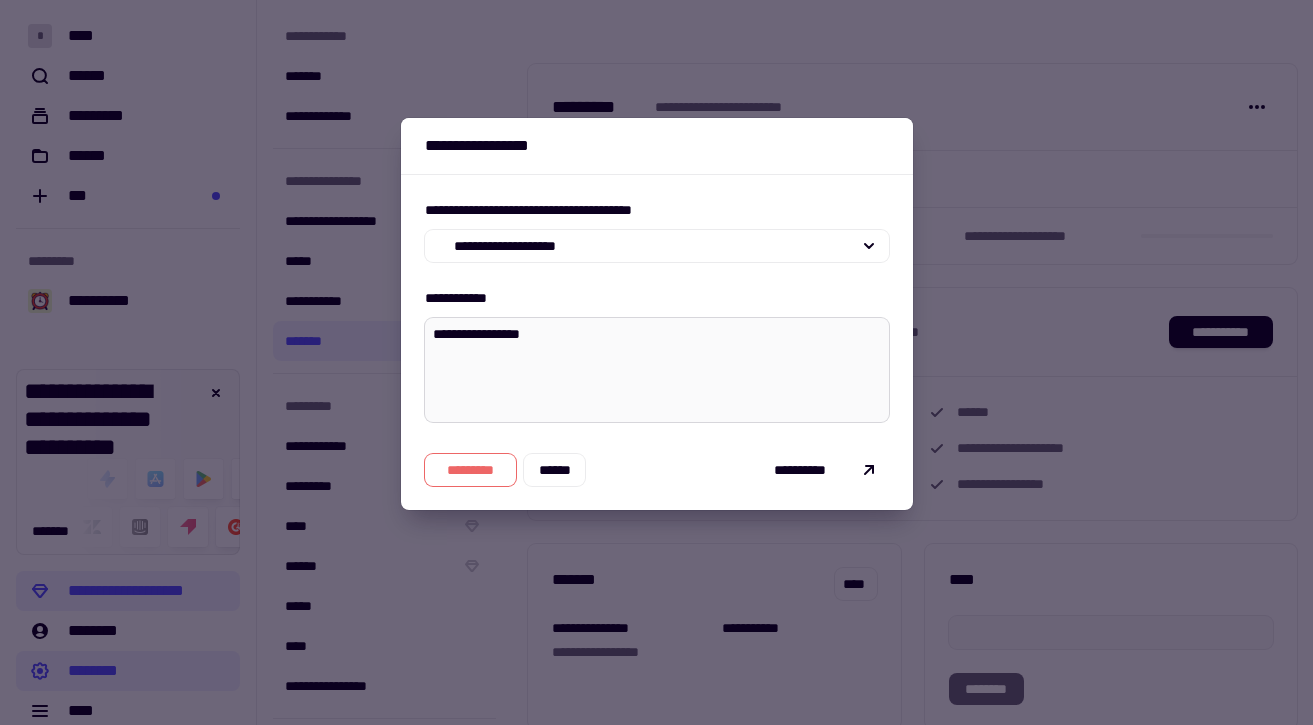 type on "*" 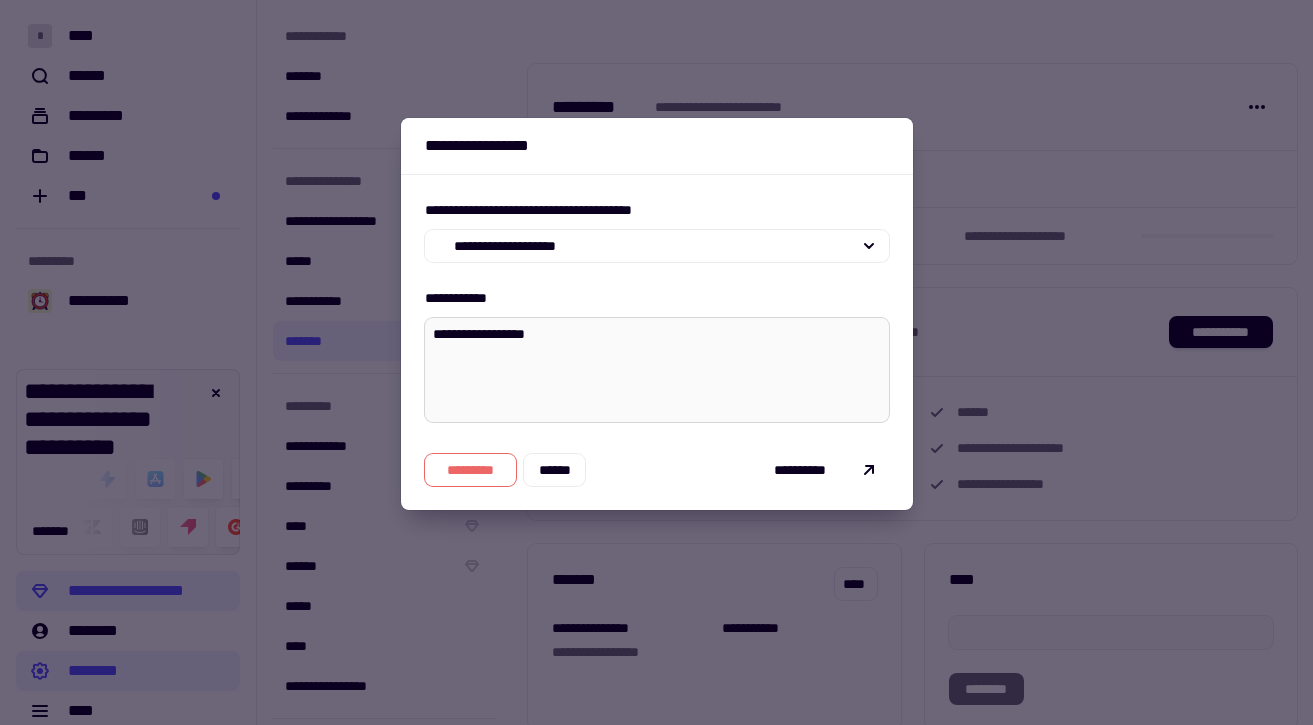 type on "*" 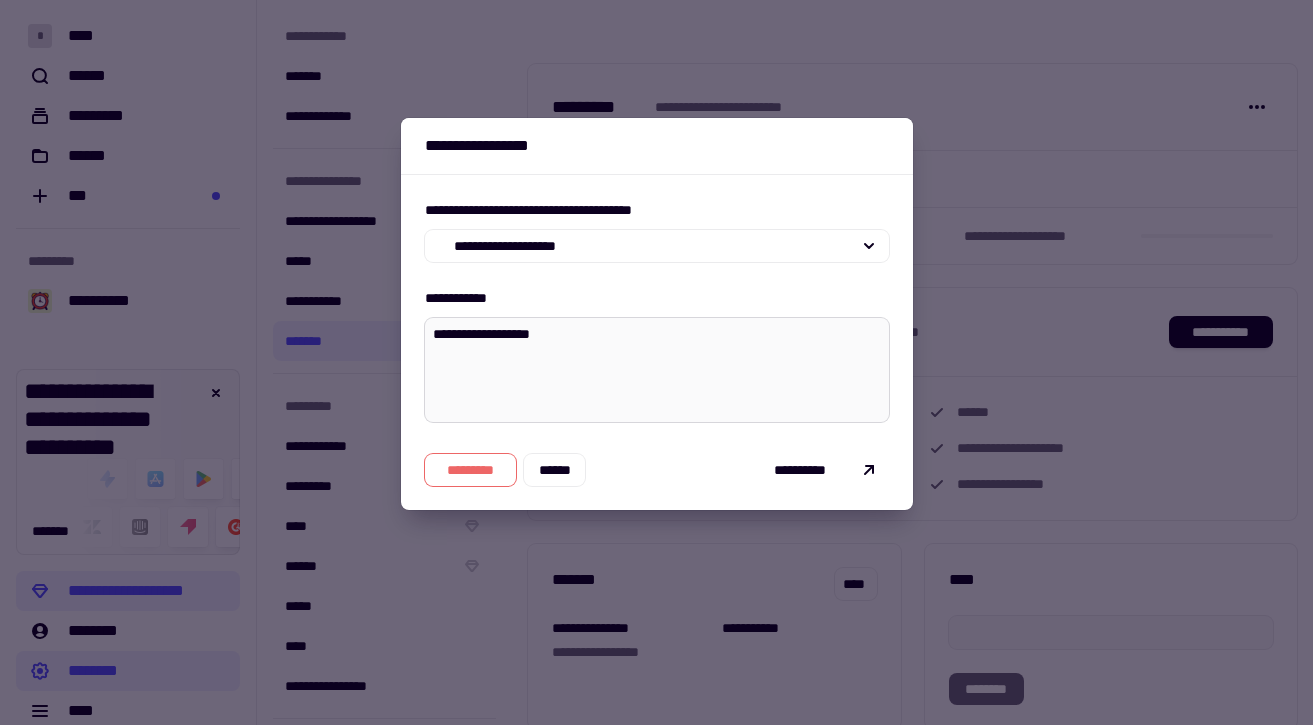 type on "*" 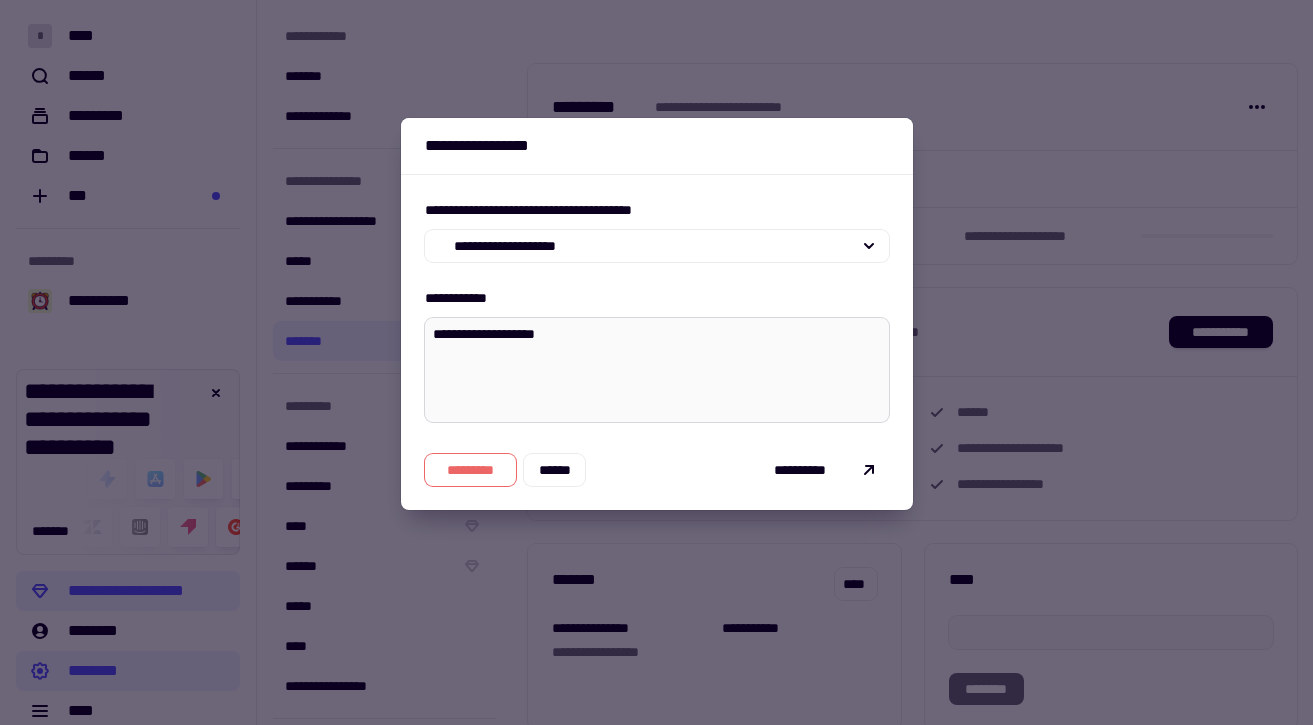 type on "*" 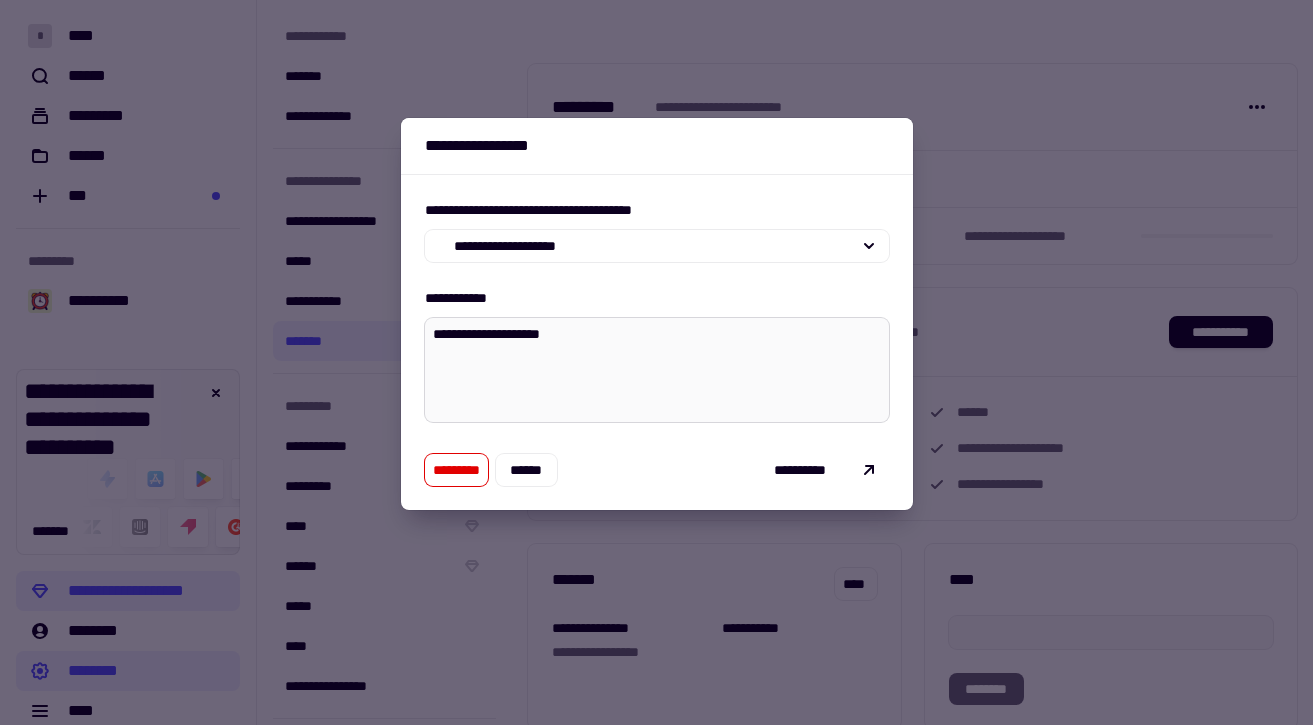 type on "*" 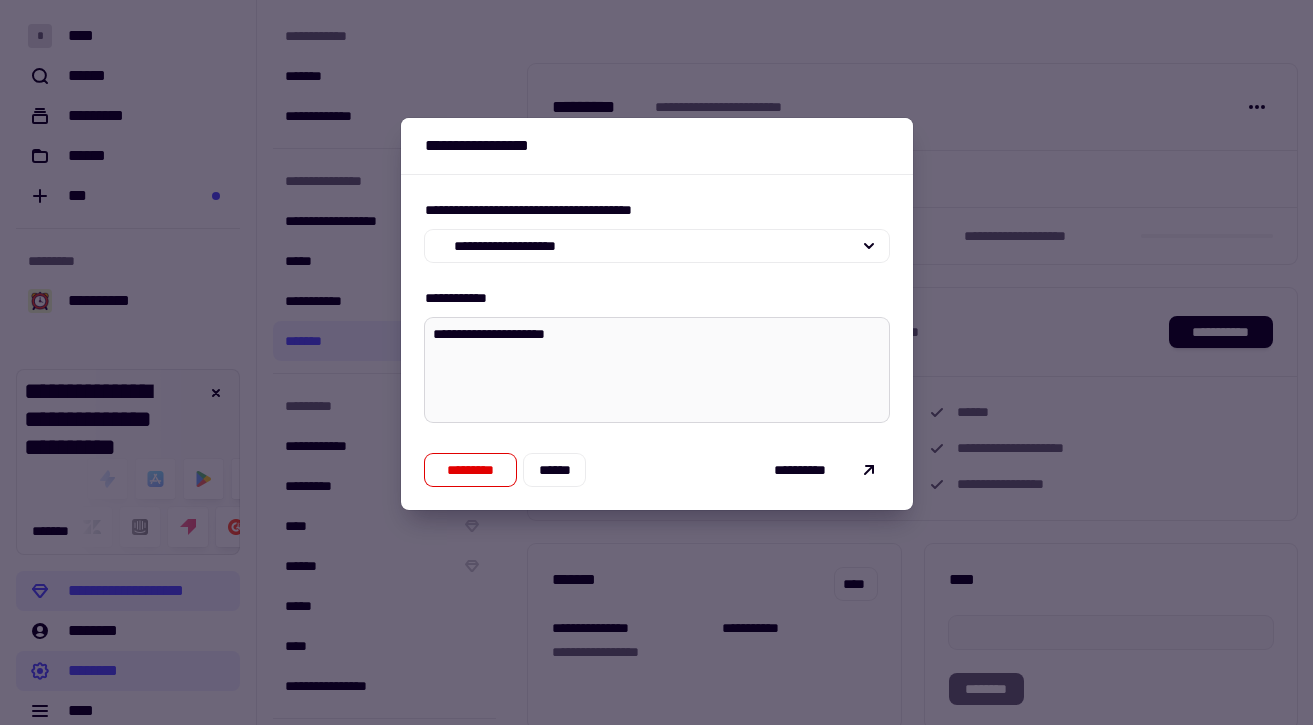 type on "*" 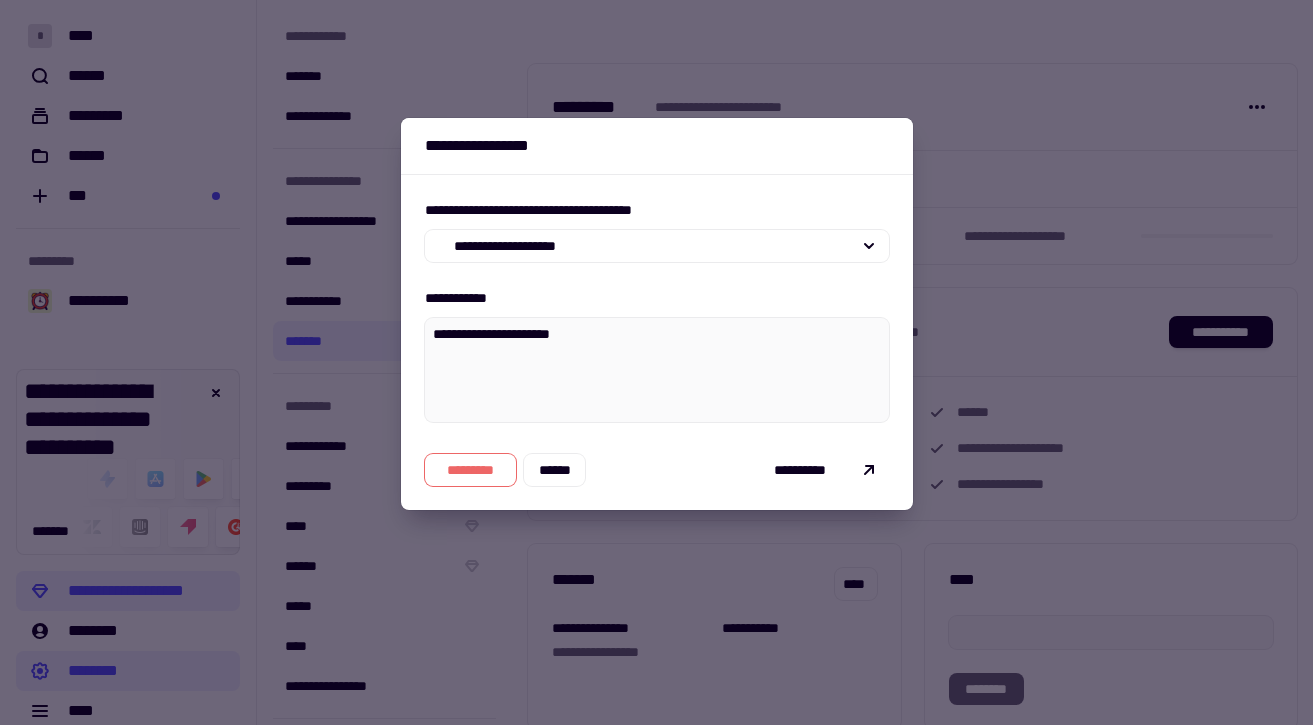 type on "**********" 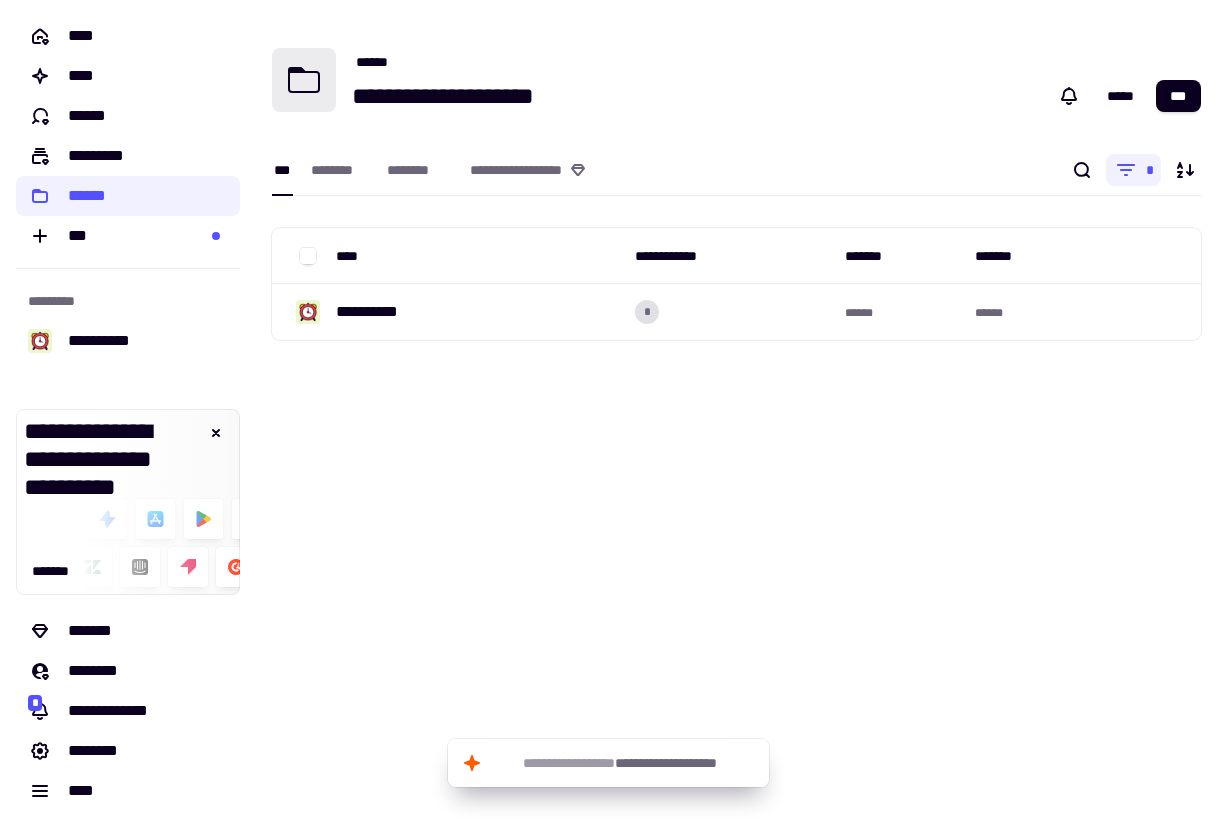 scroll, scrollTop: 0, scrollLeft: 0, axis: both 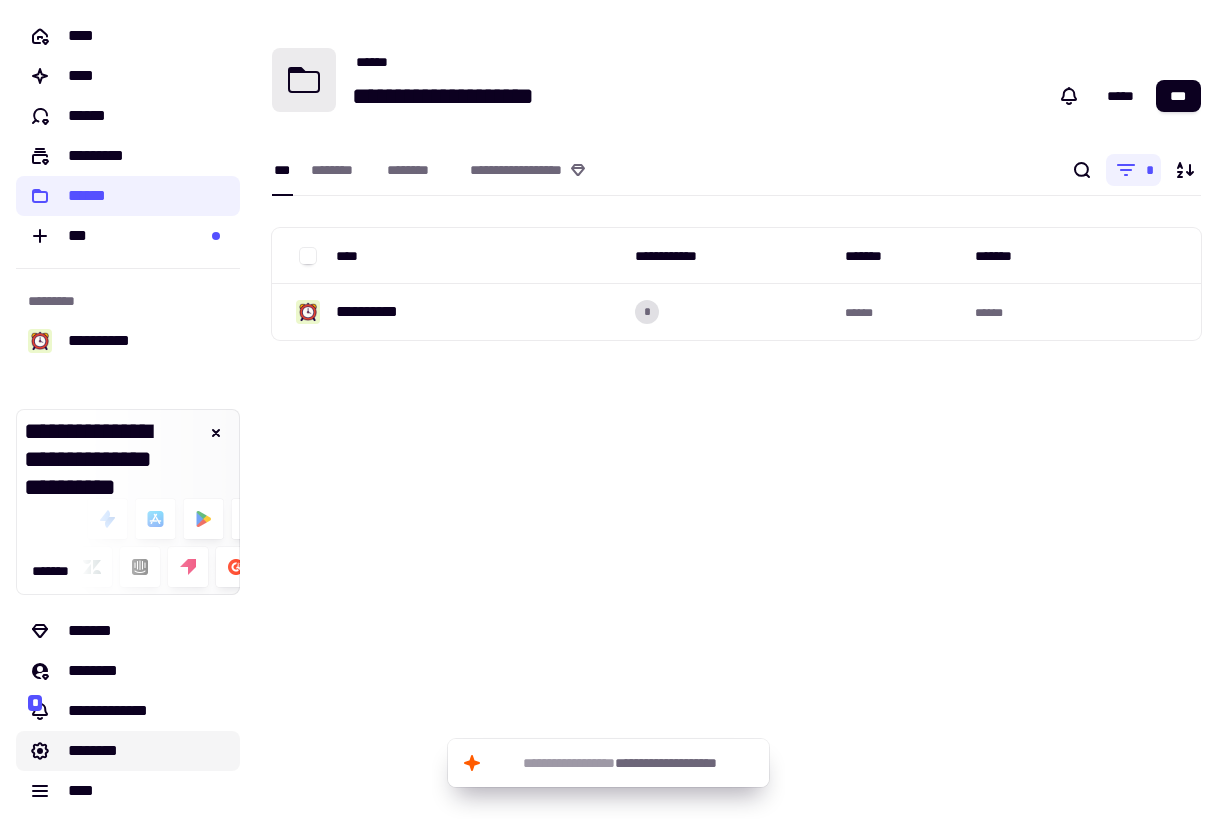 click on "********" 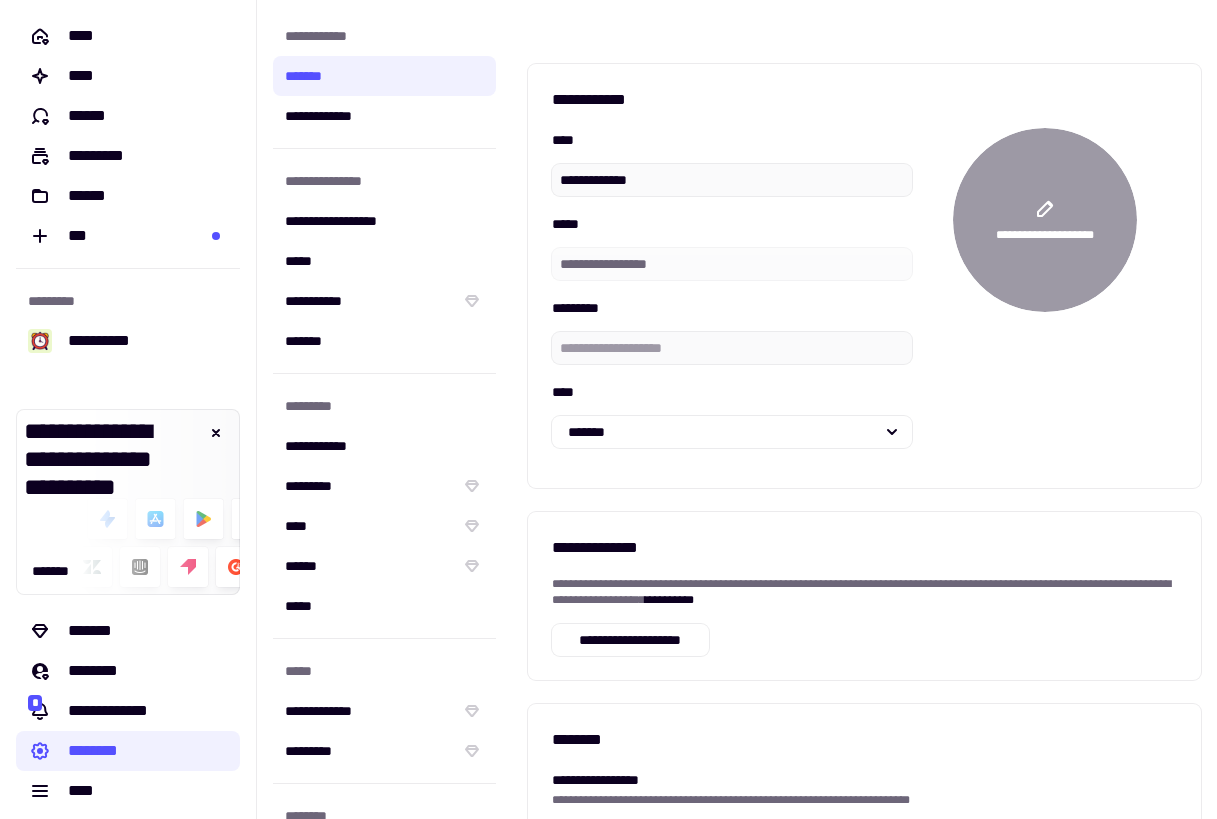 scroll, scrollTop: 153, scrollLeft: 0, axis: vertical 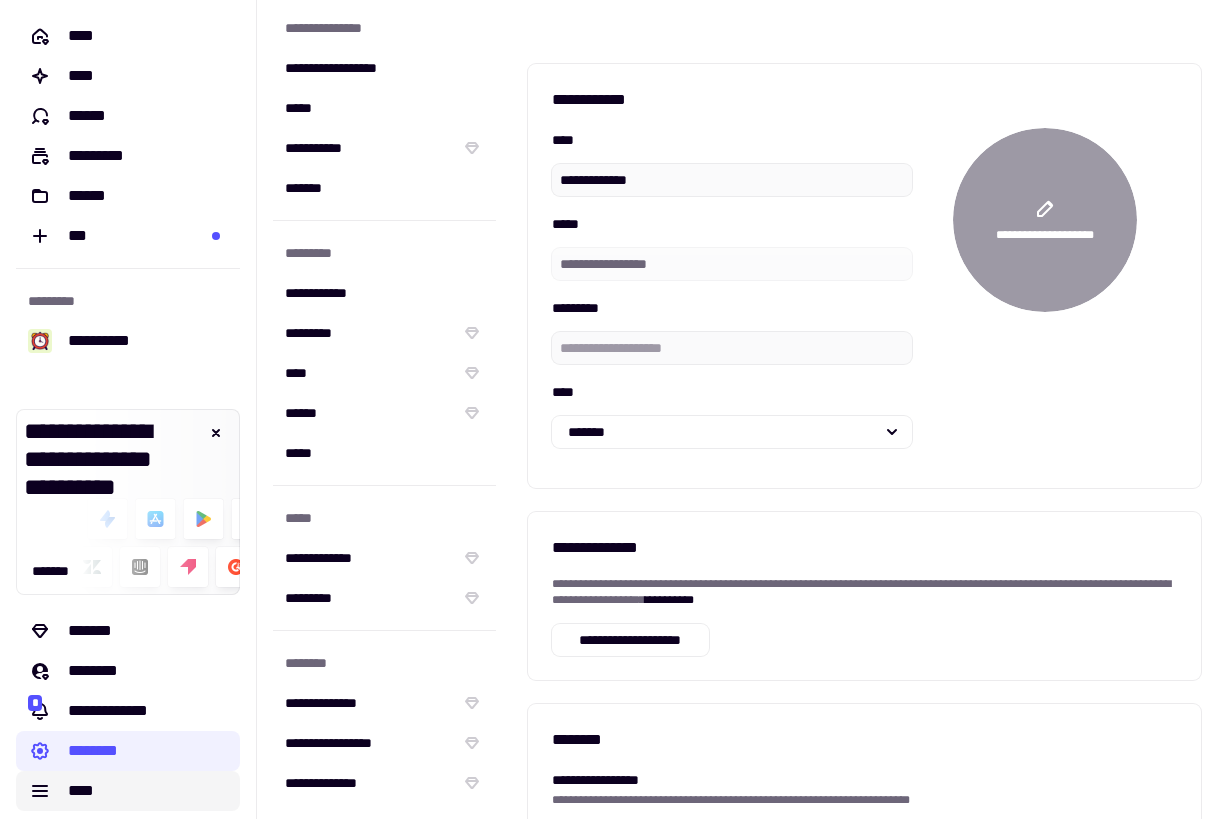 click on "****" 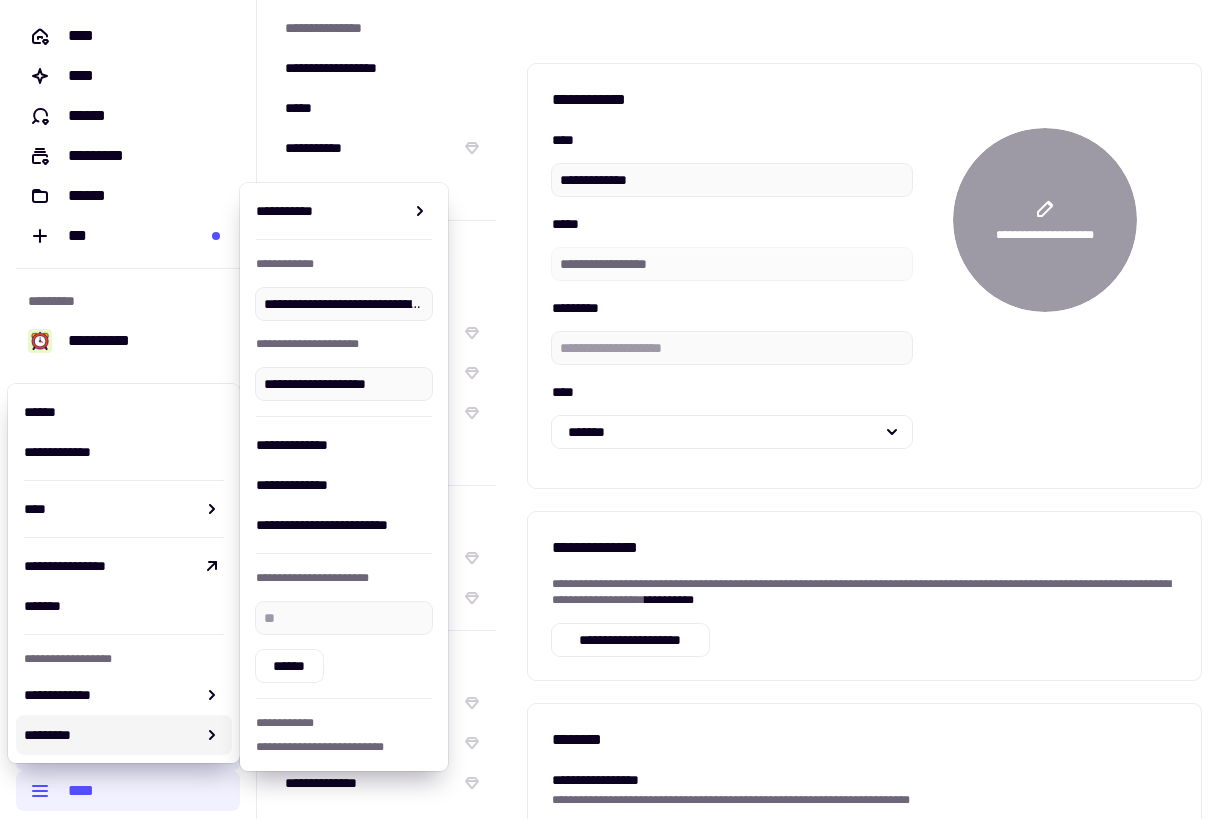 click on "**********" at bounding box center [1065, 296] 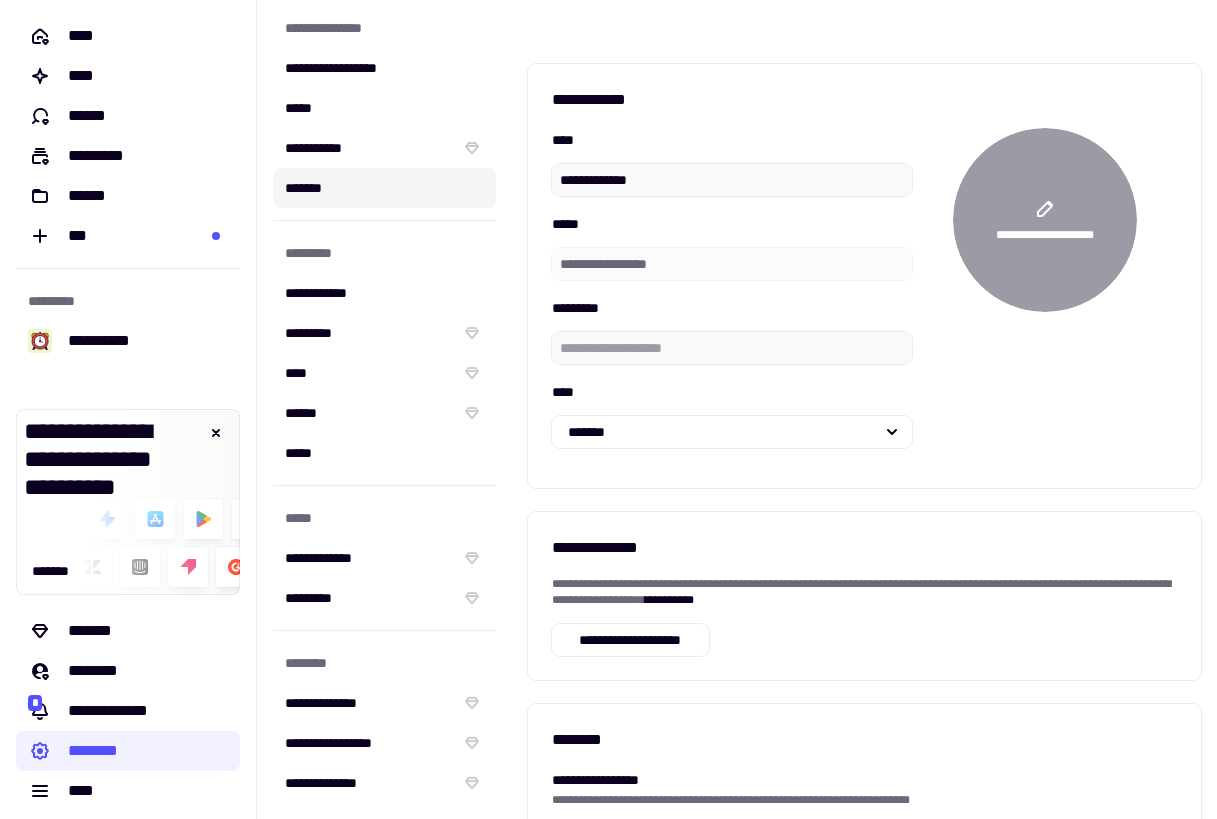 click on "*******" 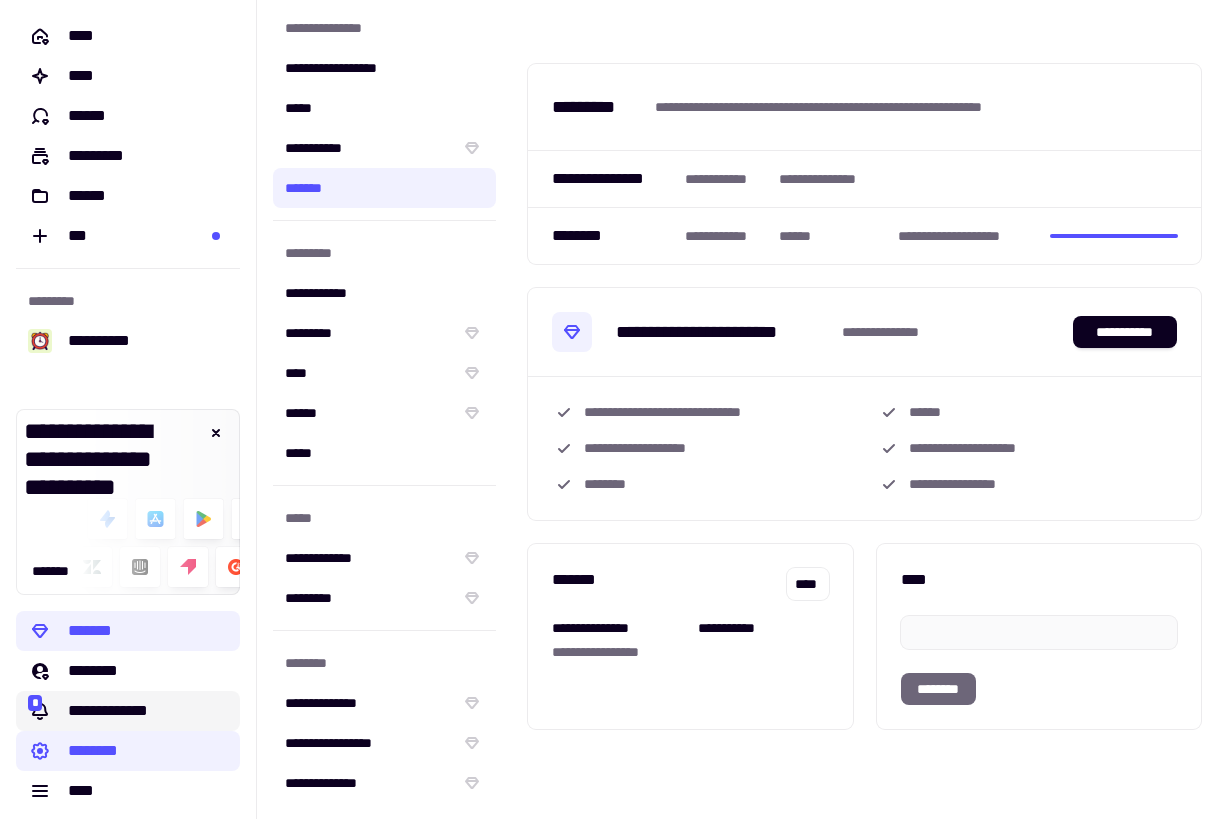 click on "**********" 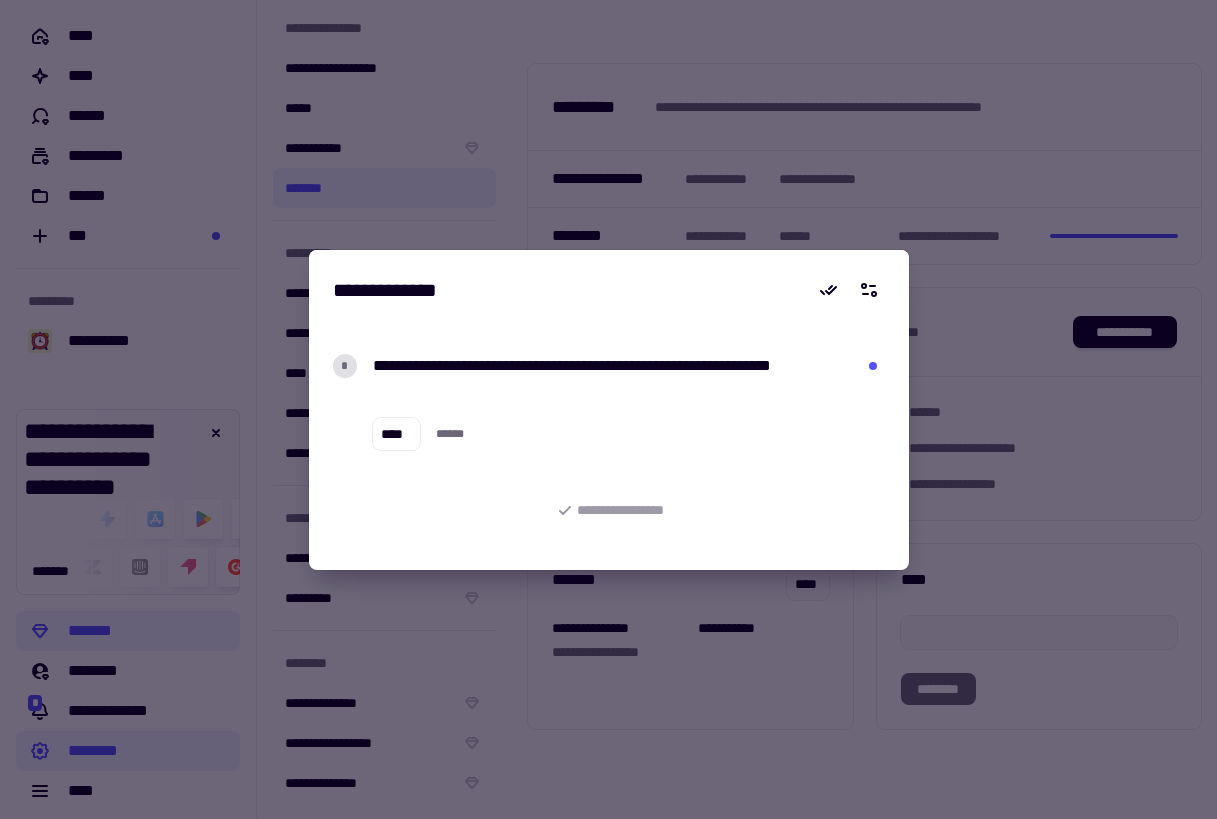 click at bounding box center (608, 409) 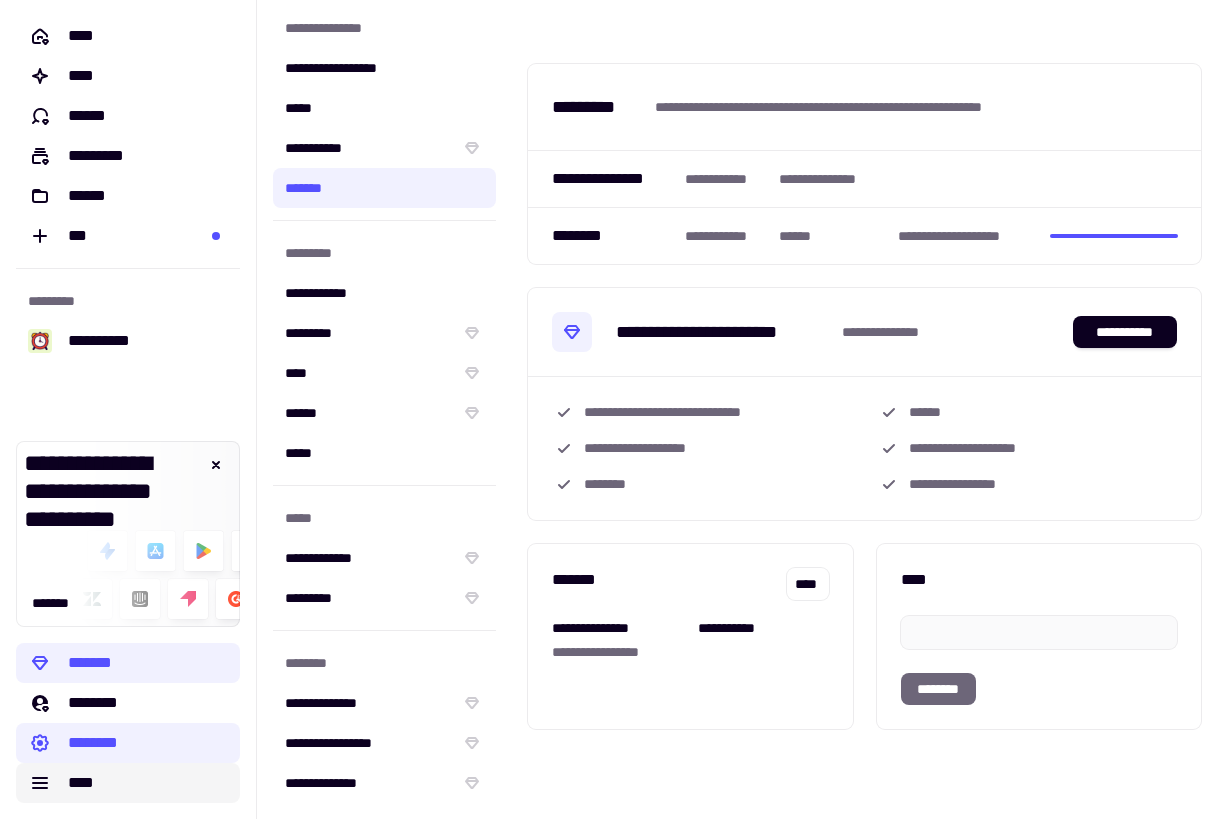 click on "****" 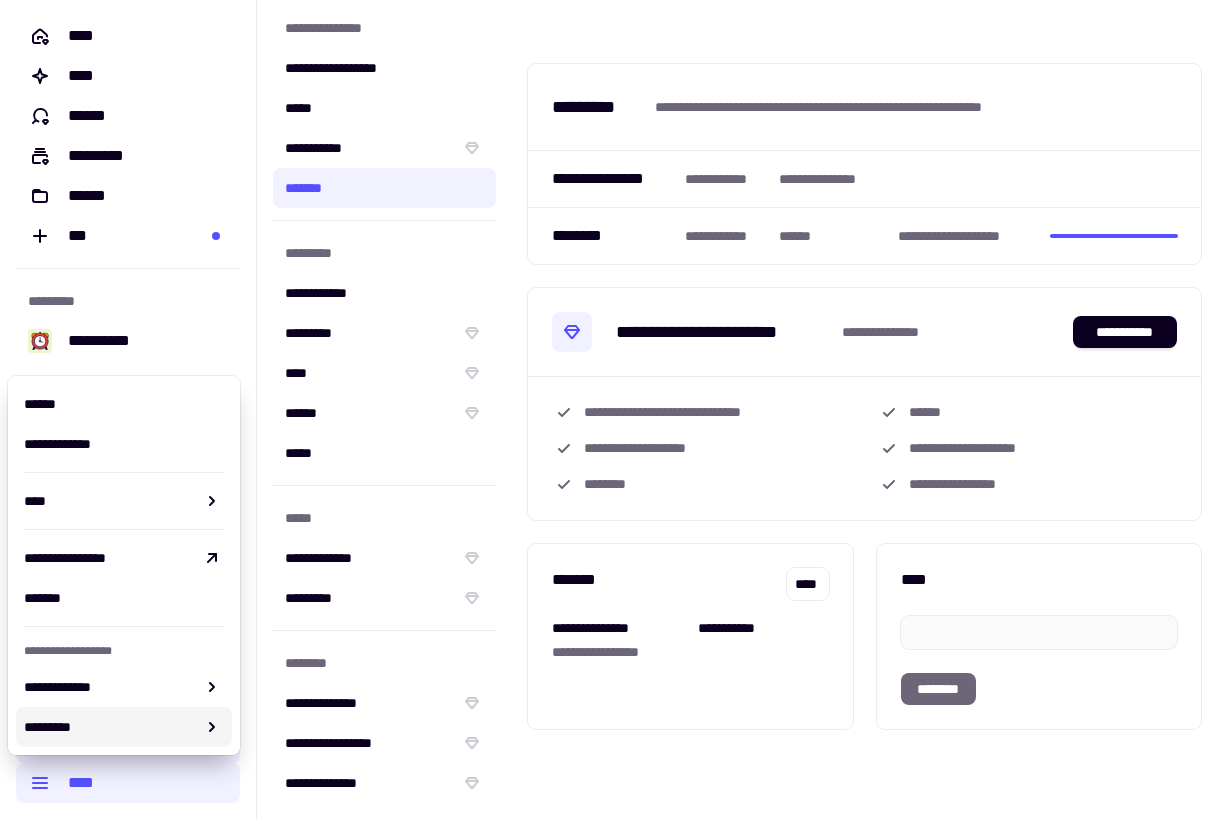 scroll, scrollTop: 0, scrollLeft: 0, axis: both 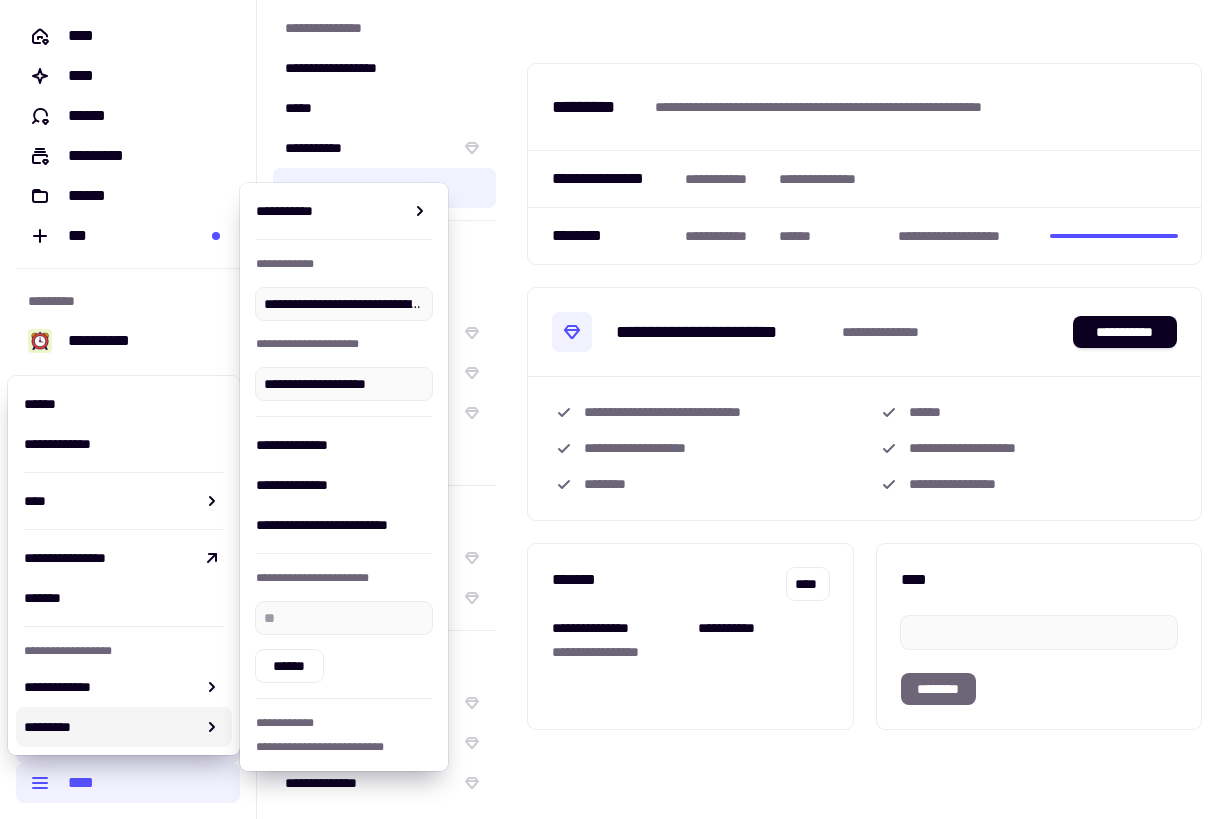click on "**********" at bounding box center [690, 636] 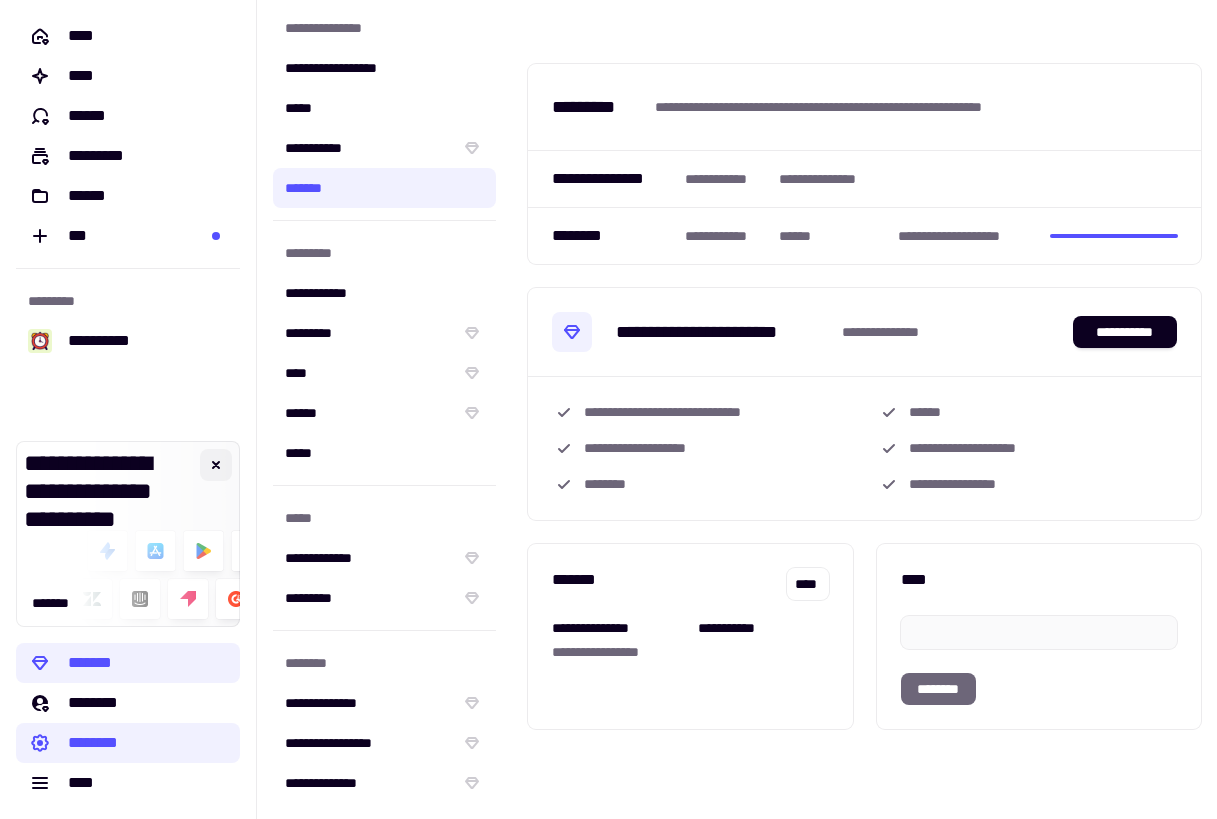 click 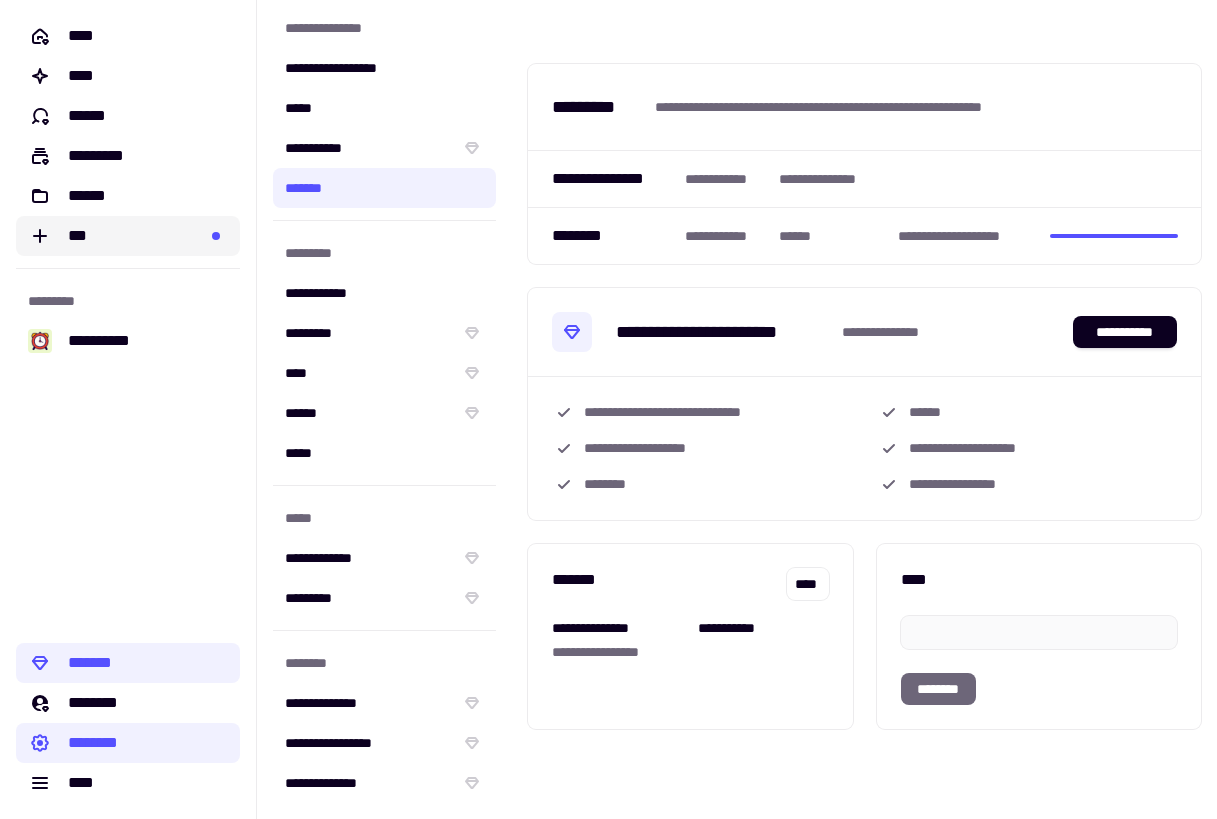 click on "***" 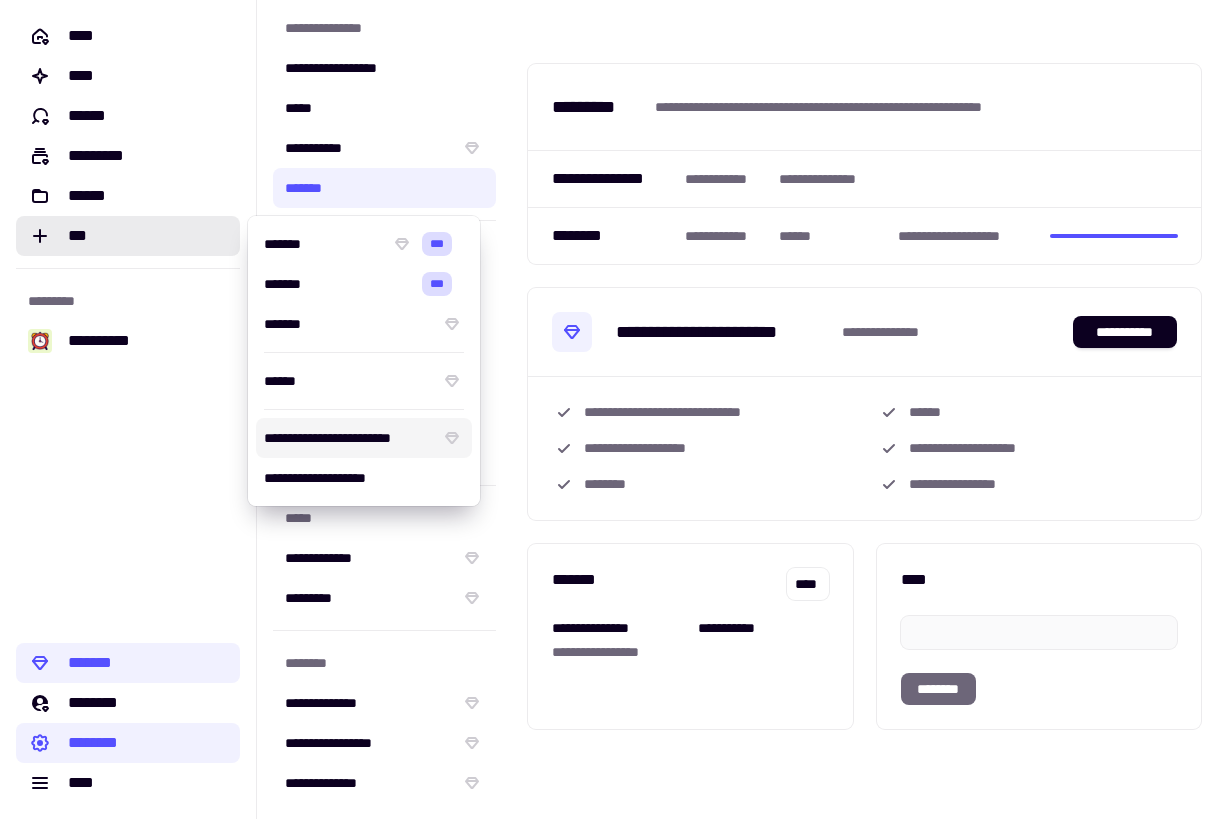 click on "**********" 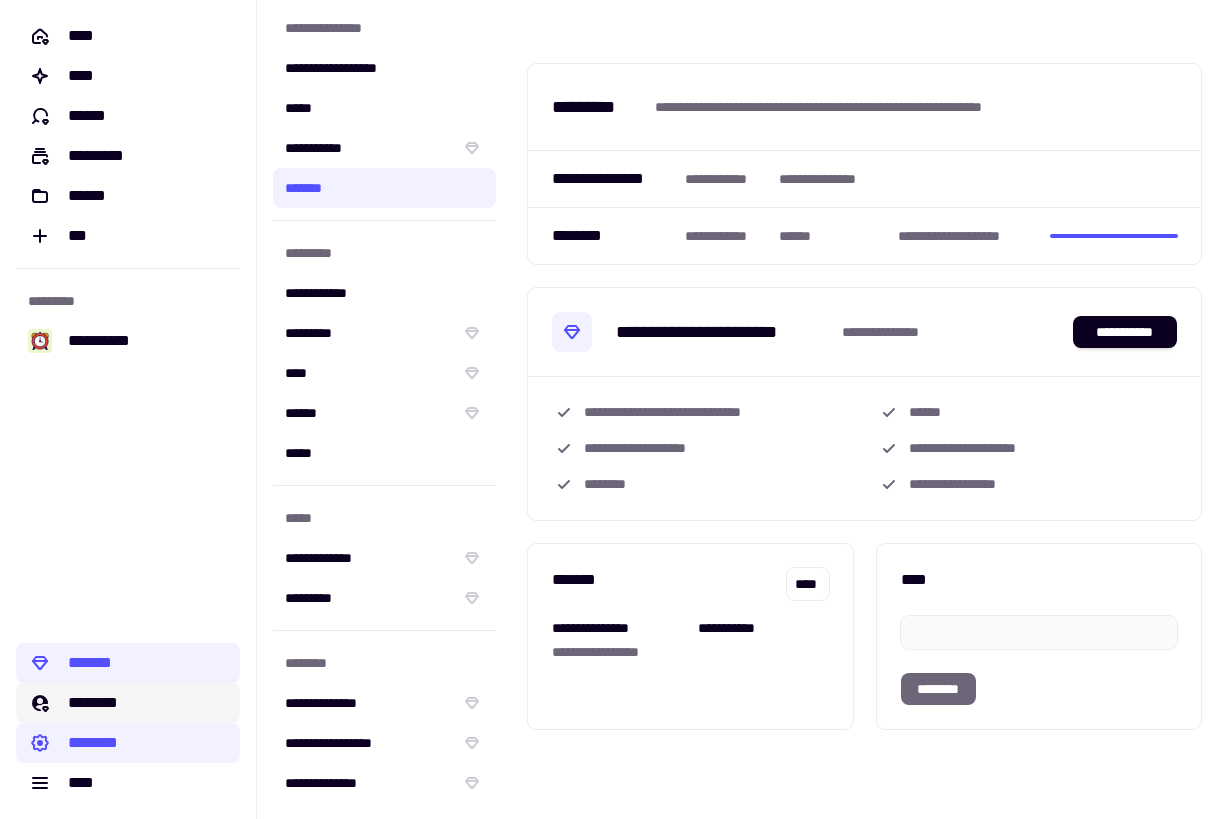 click on "********" 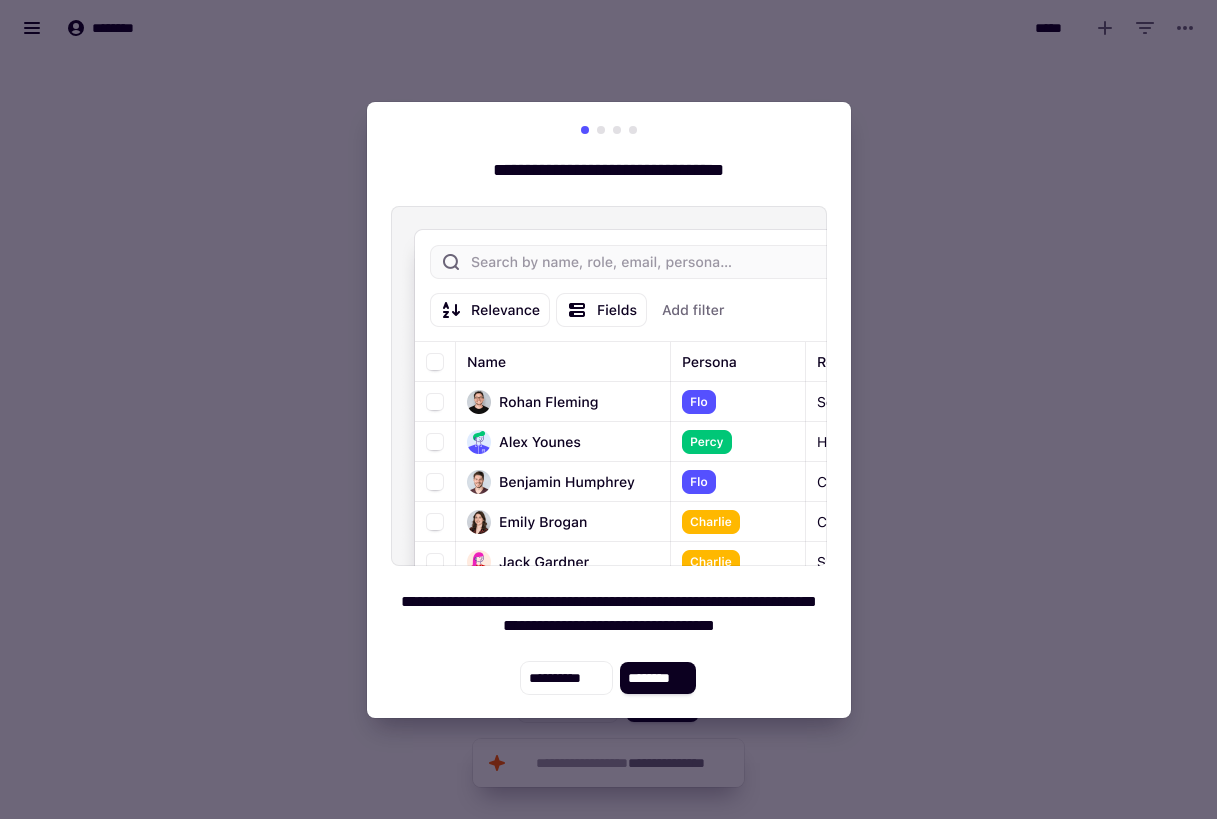 click at bounding box center (608, 409) 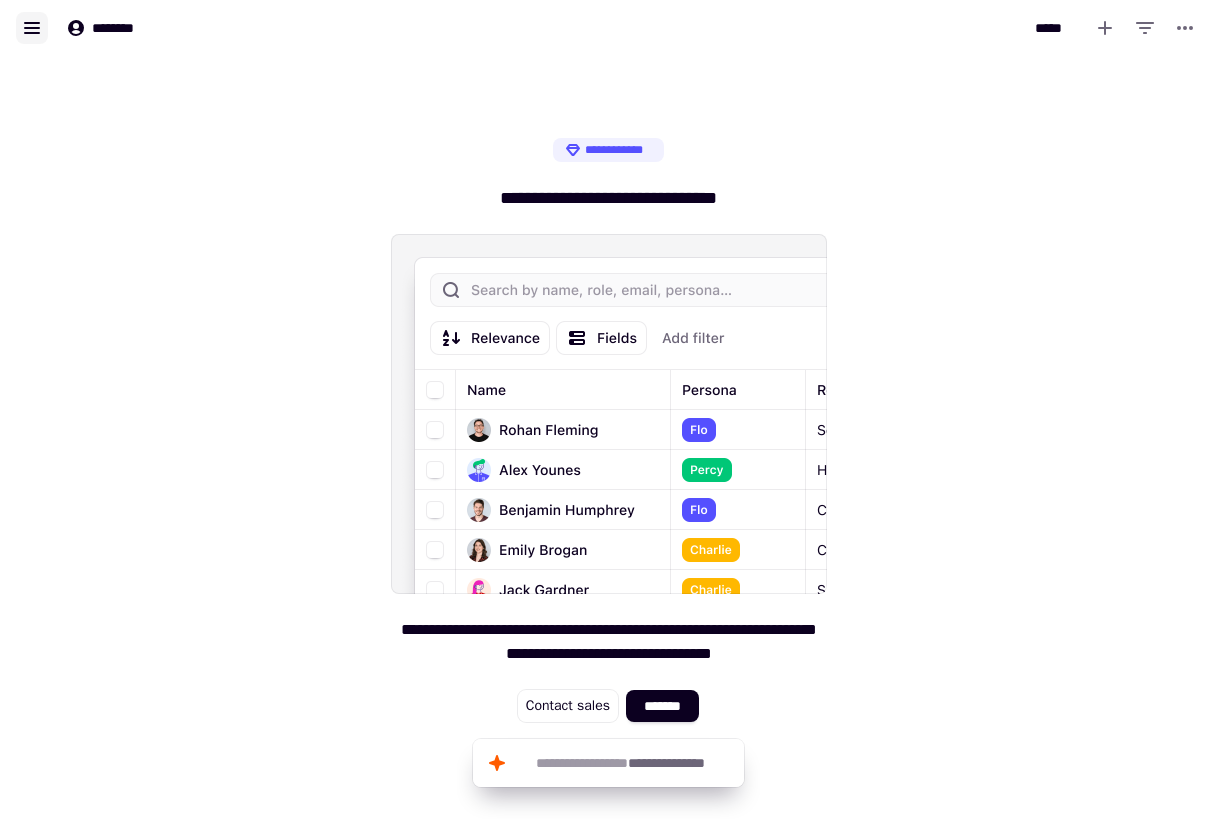 click 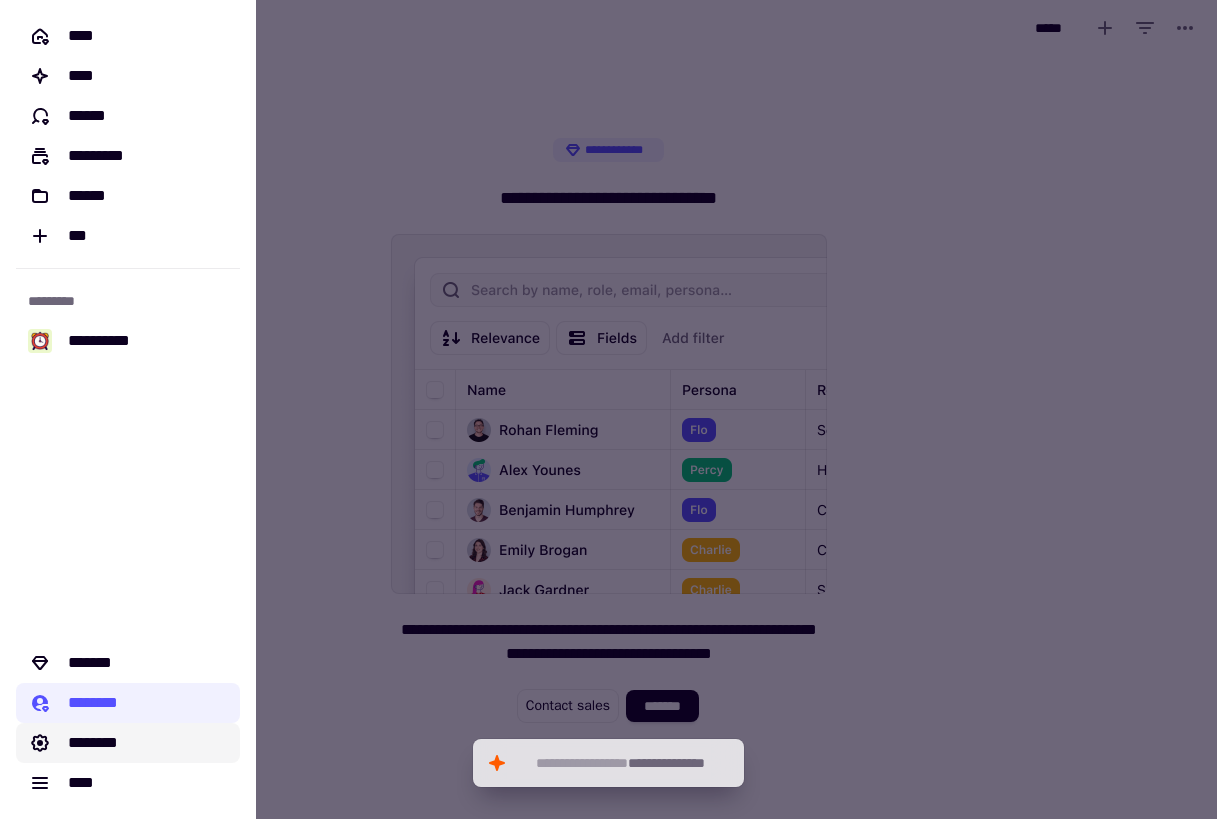 click on "********" 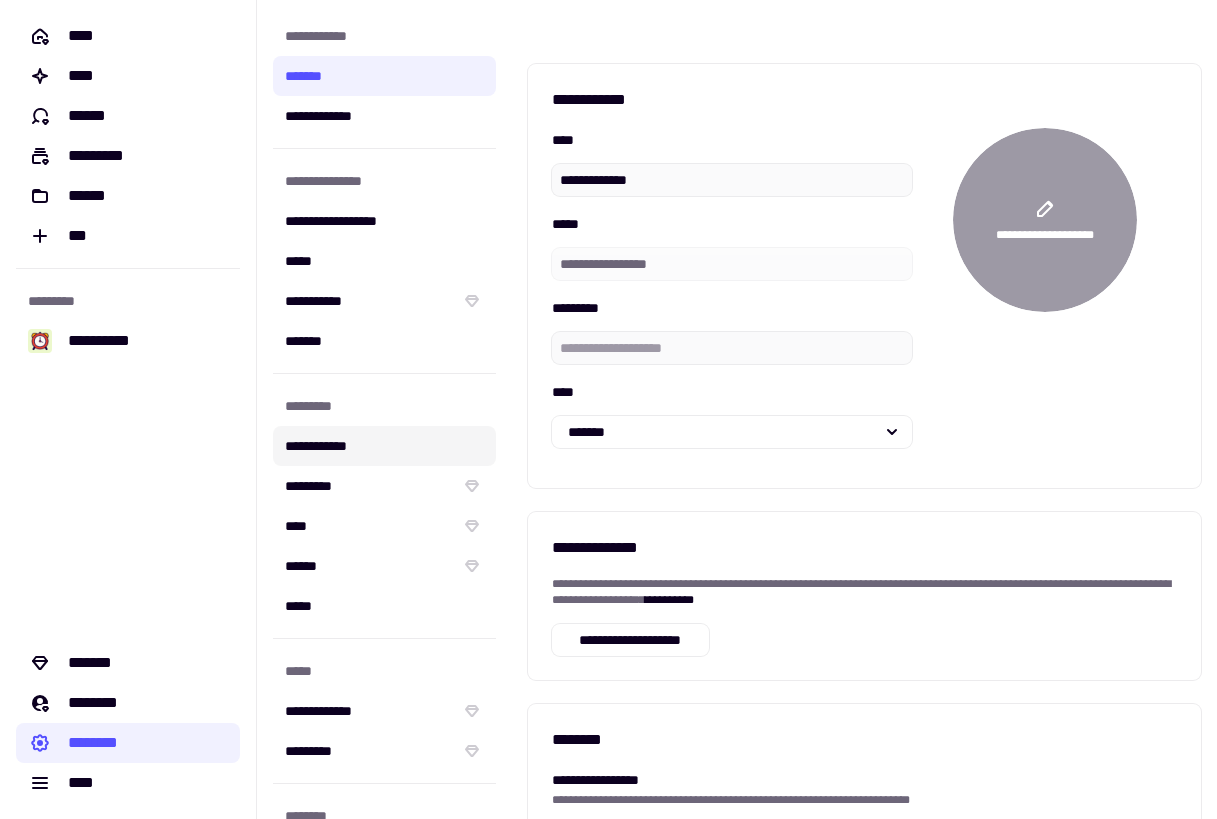 scroll, scrollTop: 153, scrollLeft: 0, axis: vertical 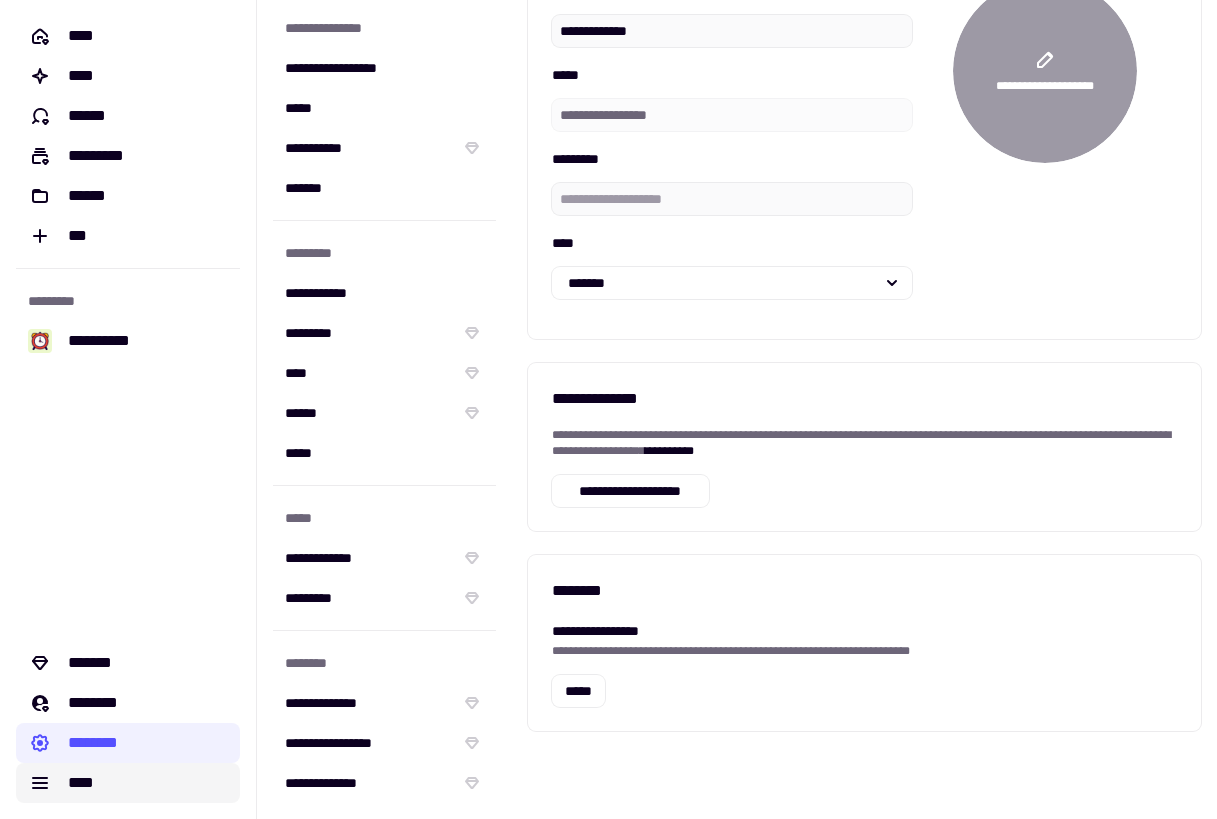 click on "****" 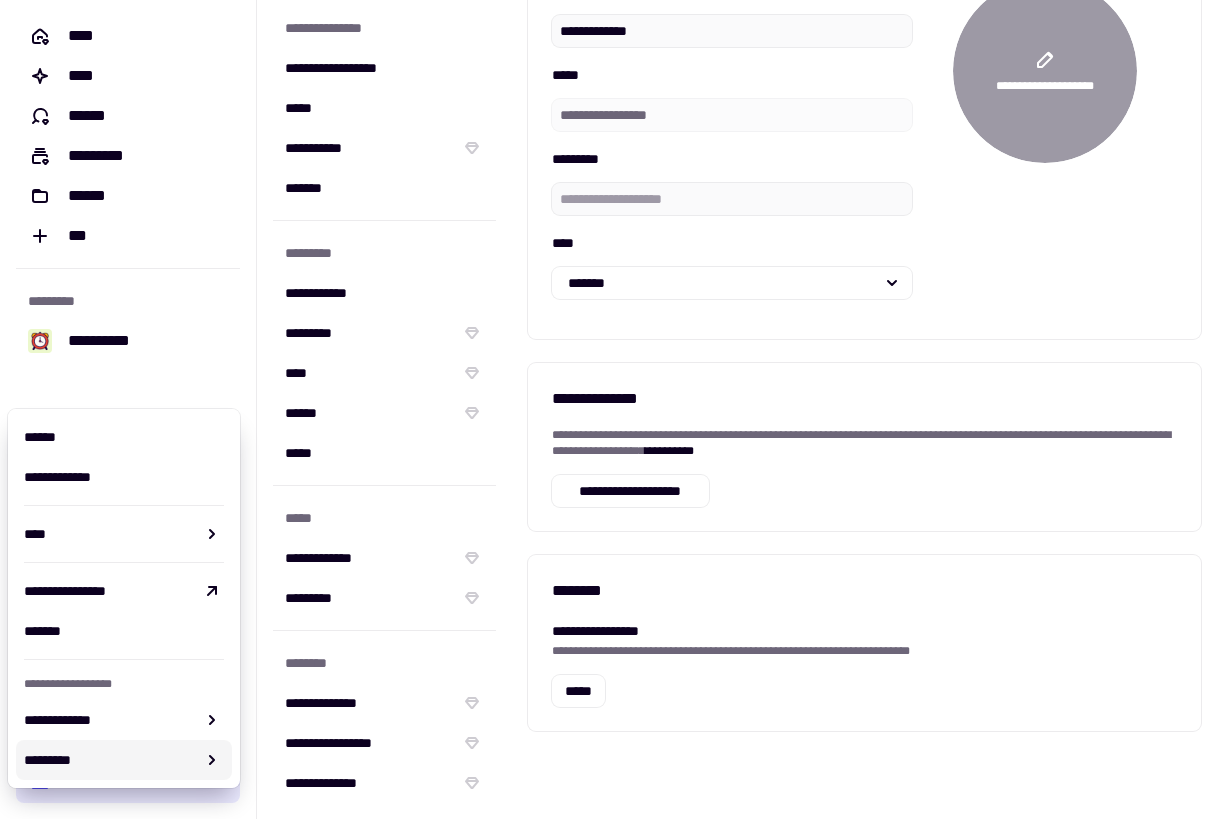 scroll, scrollTop: 0, scrollLeft: 0, axis: both 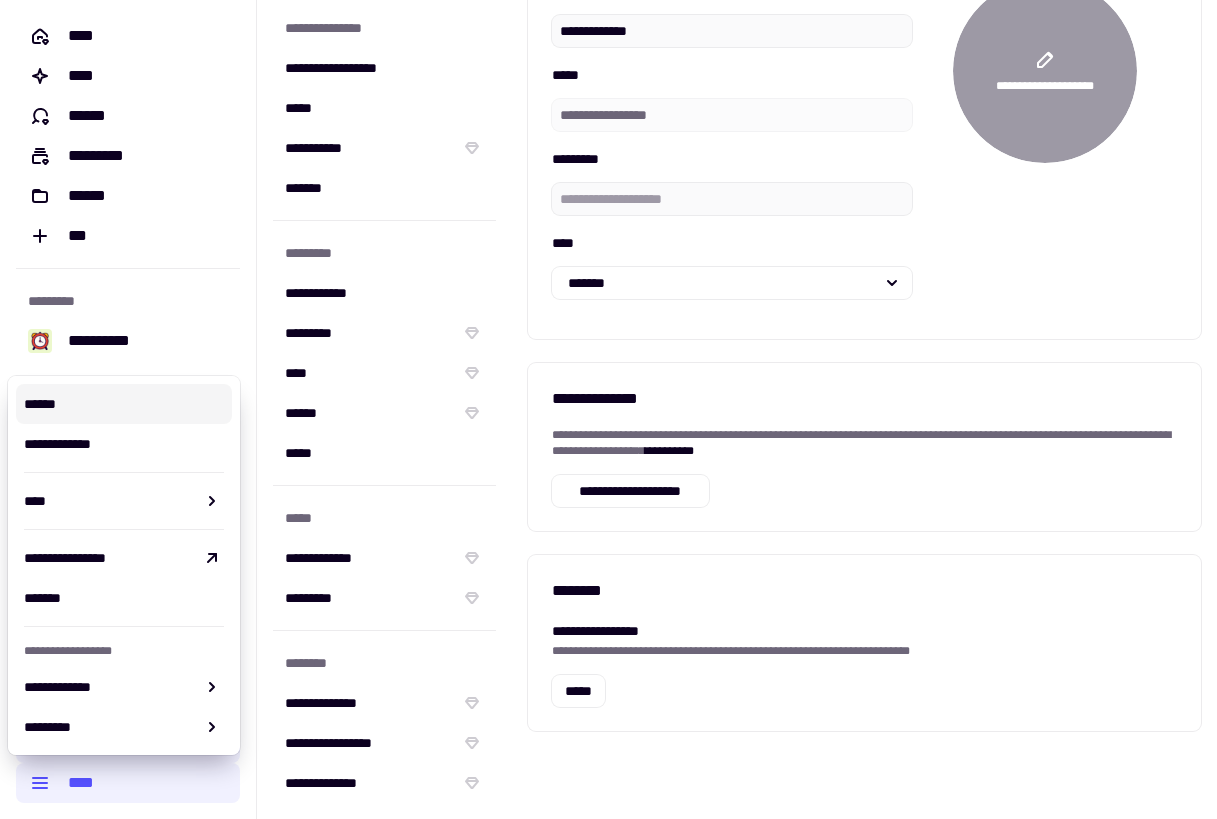 click on "**********" at bounding box center [864, 643] 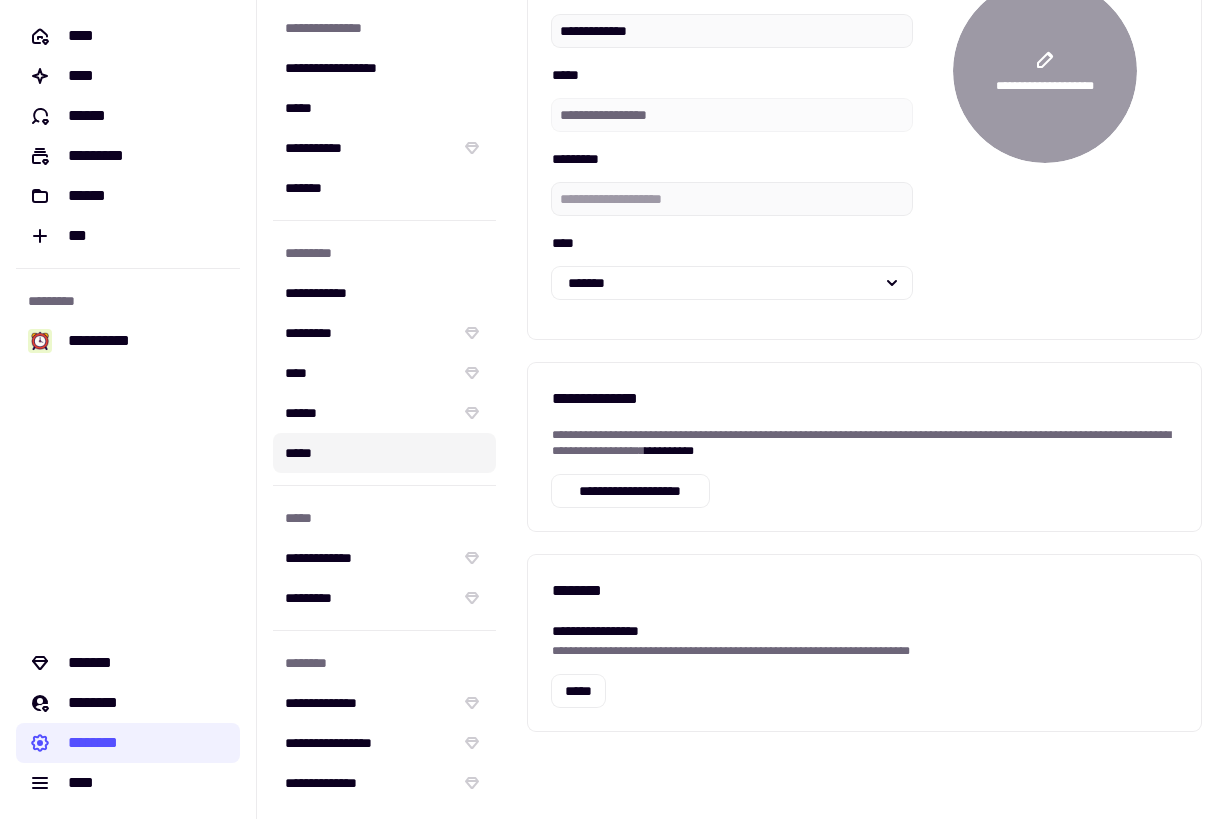 click on "*****" 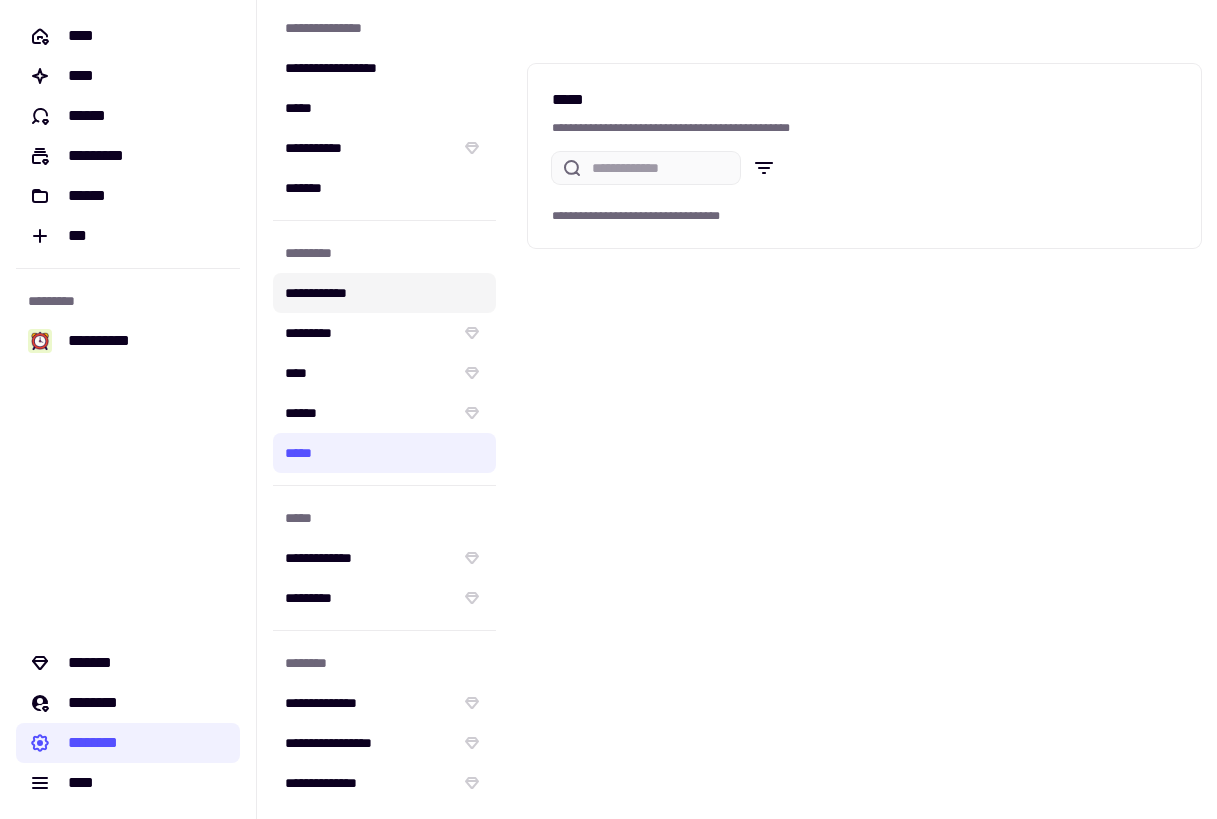 click on "**********" 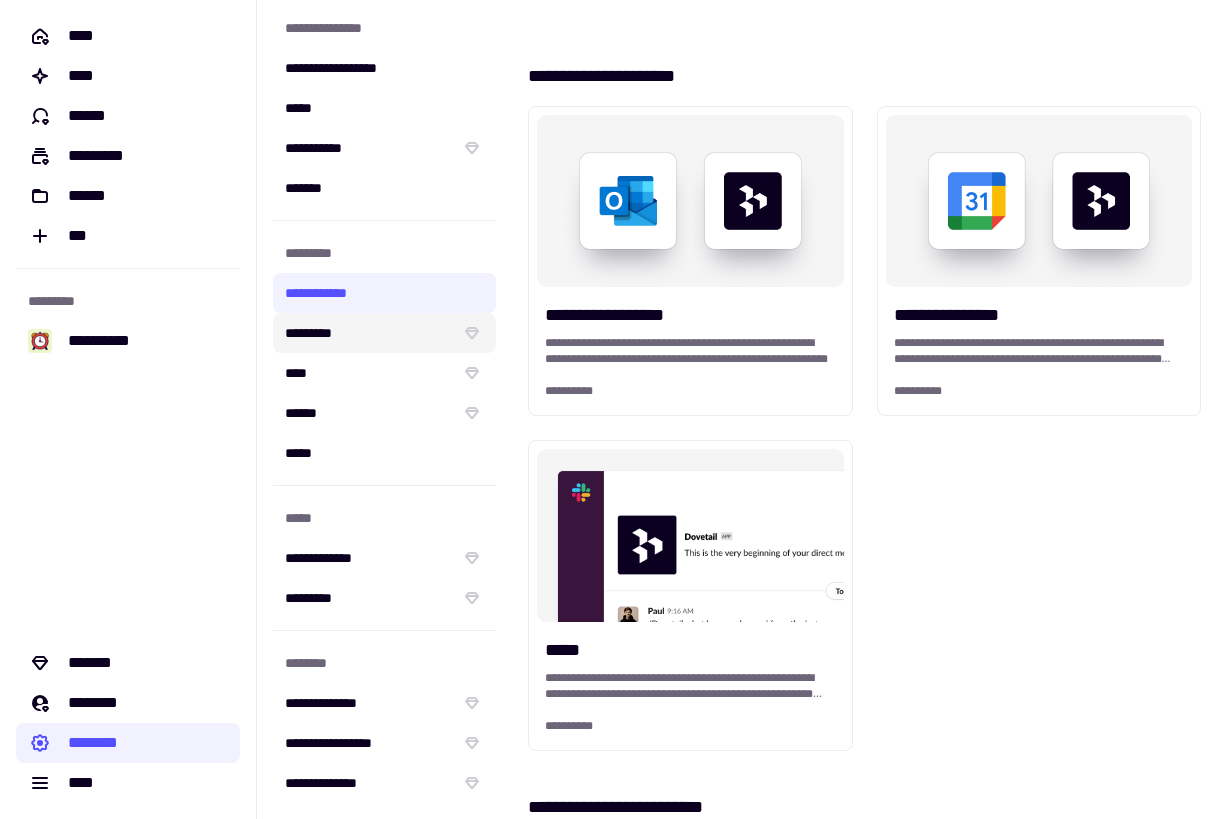 click on "*********" 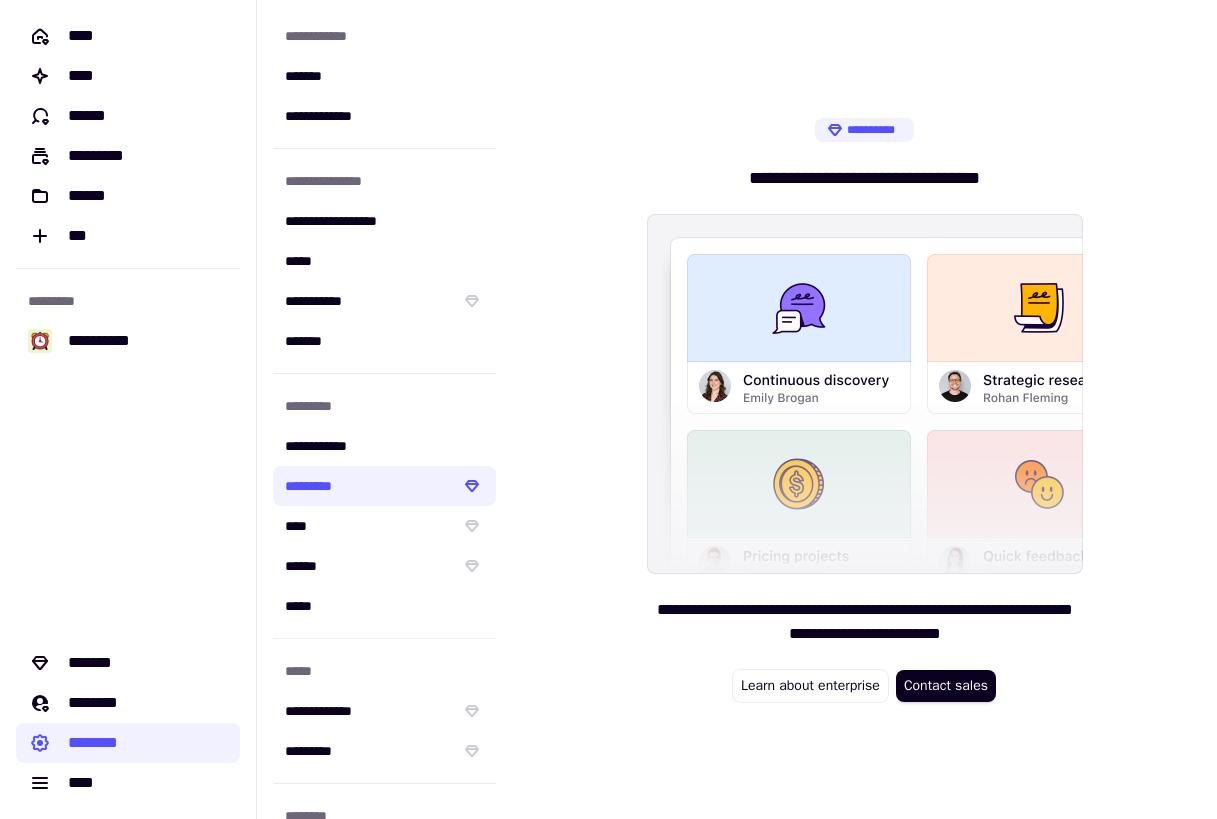 scroll, scrollTop: 153, scrollLeft: 0, axis: vertical 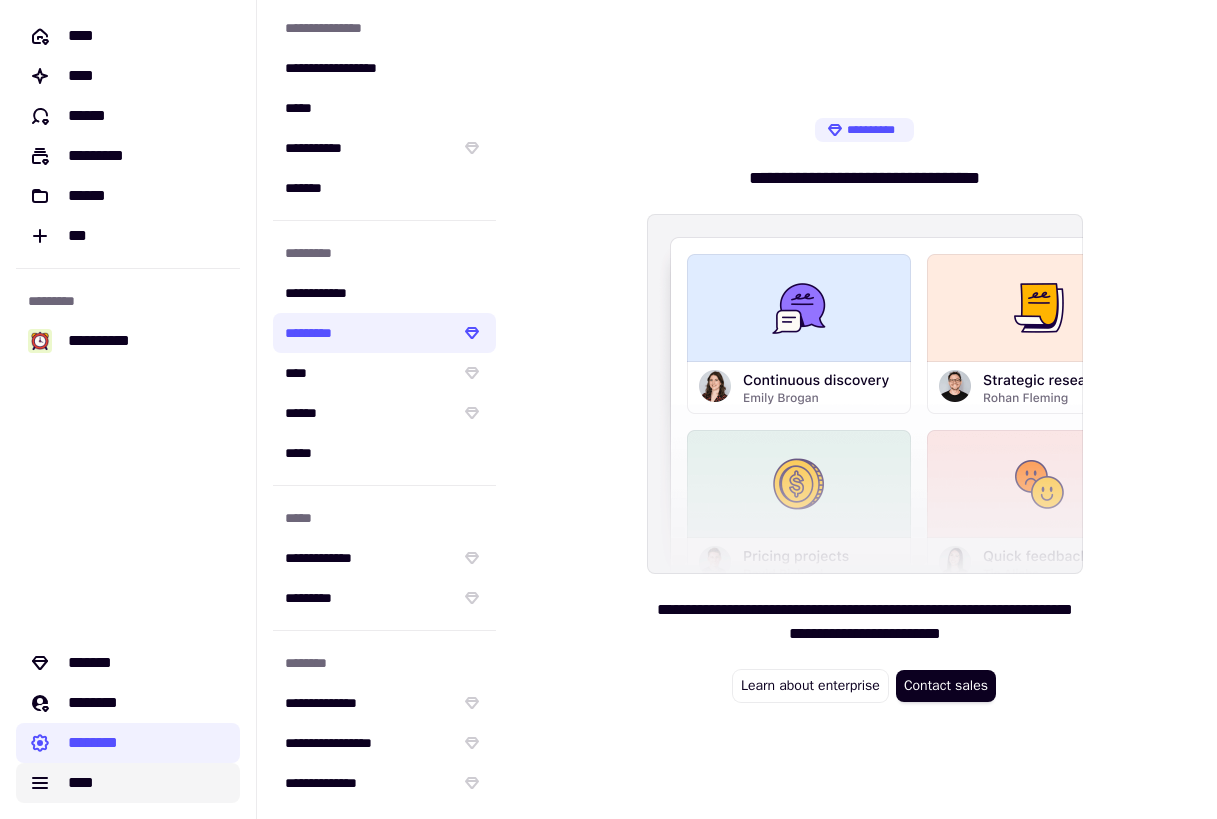 click on "****" 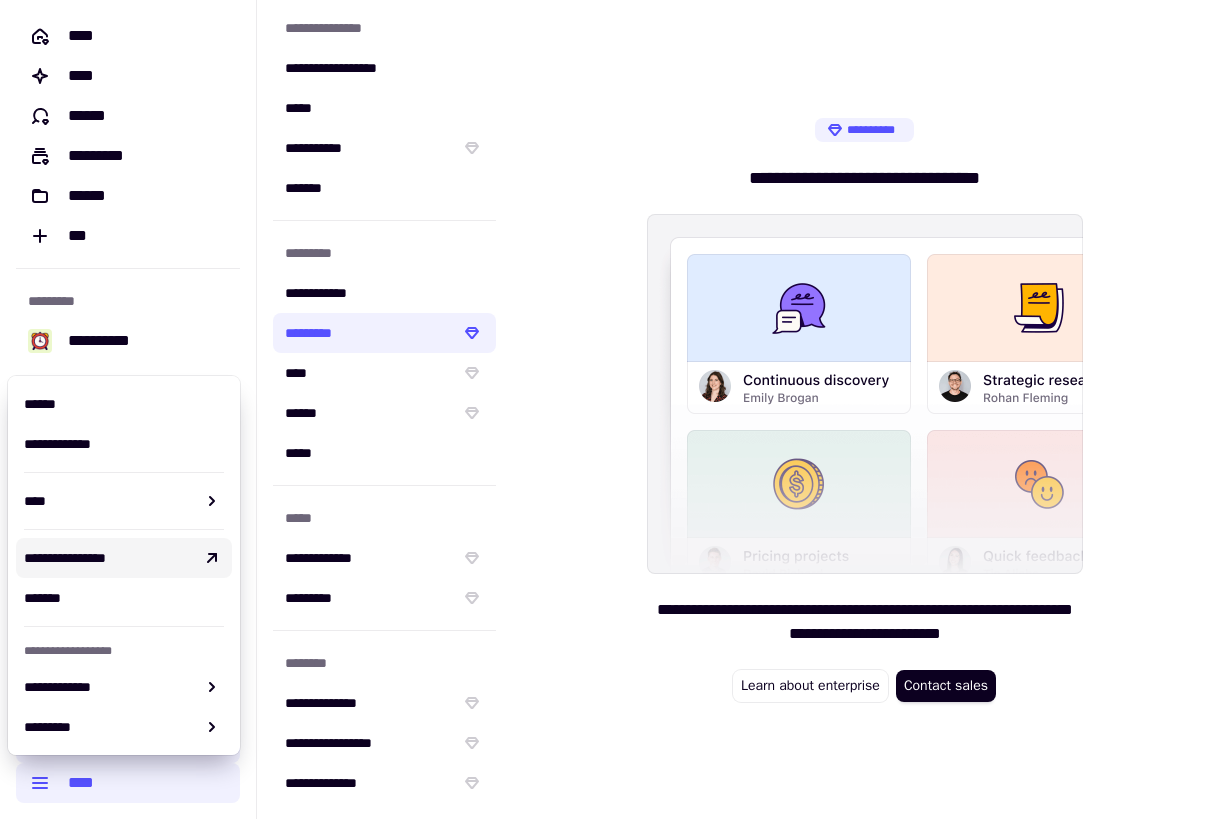 click on "**********" at bounding box center [65, 558] 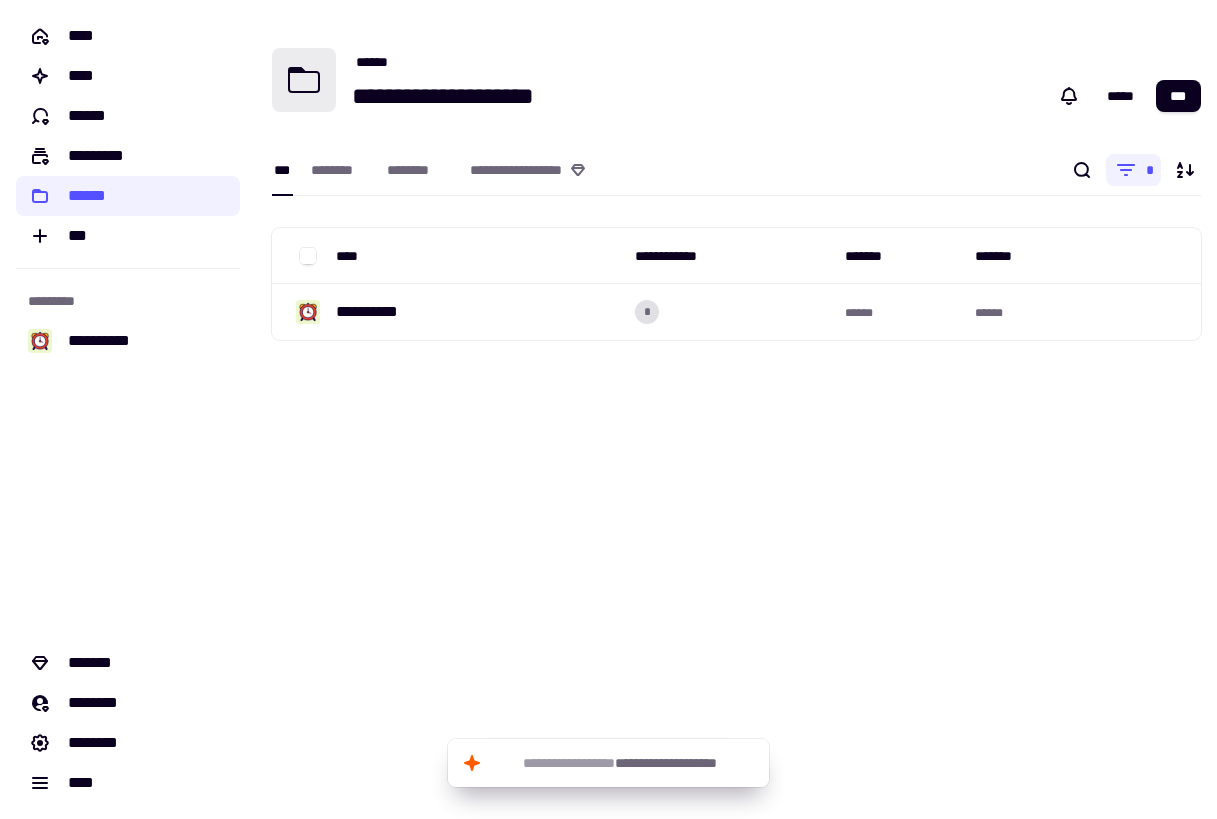 scroll, scrollTop: 0, scrollLeft: 0, axis: both 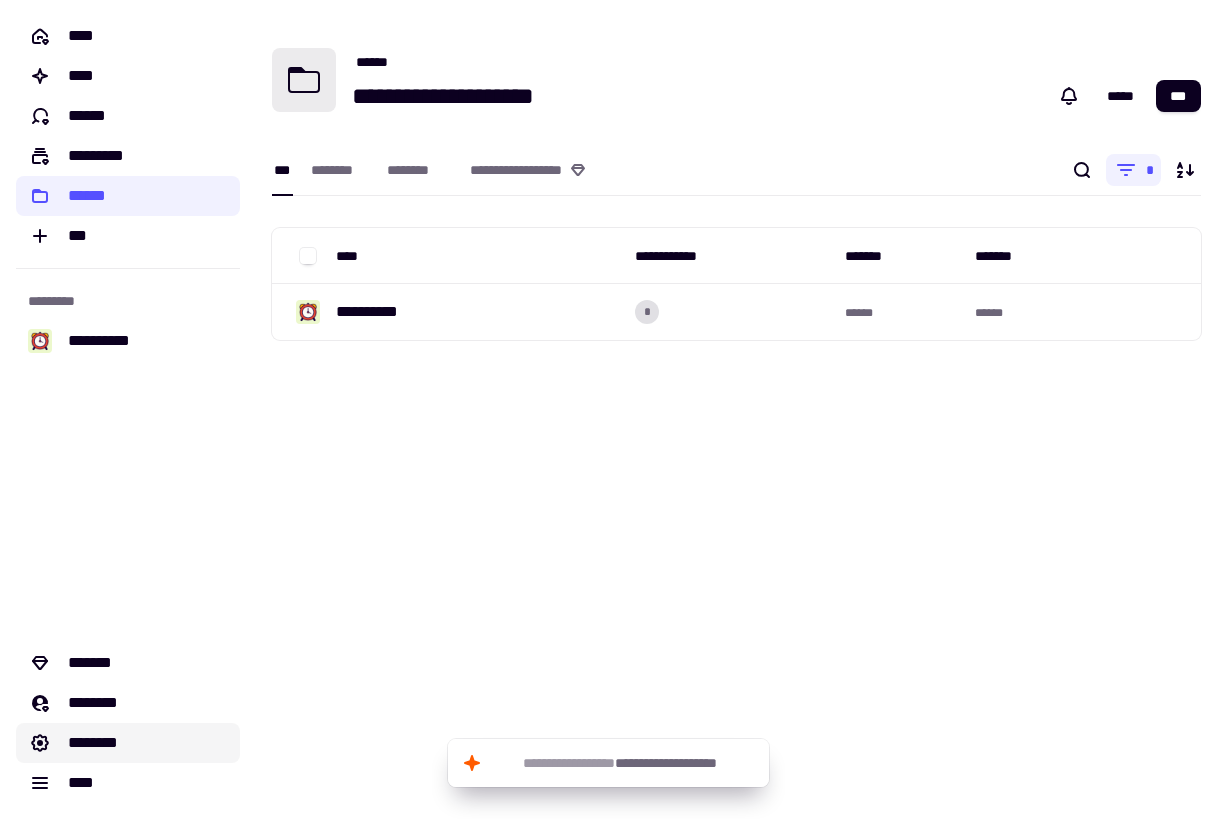 click on "********" 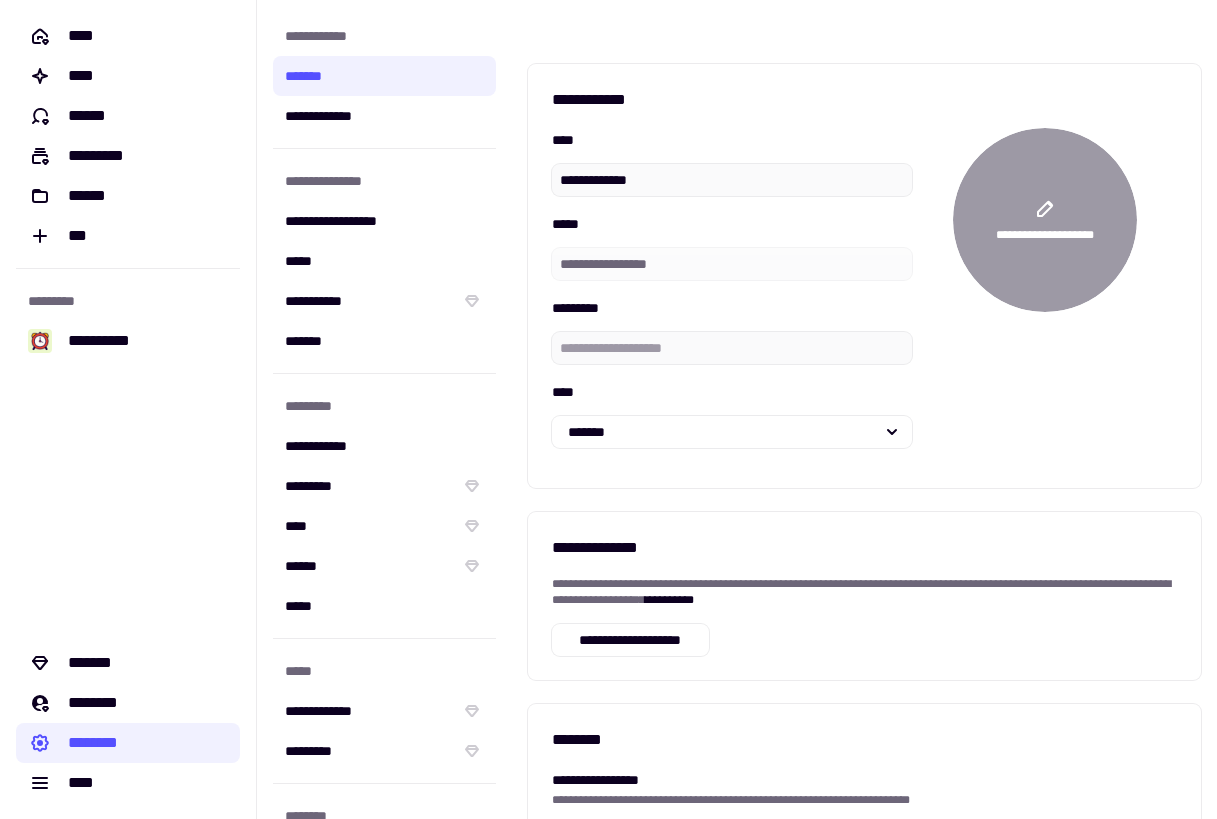 click on "**********" 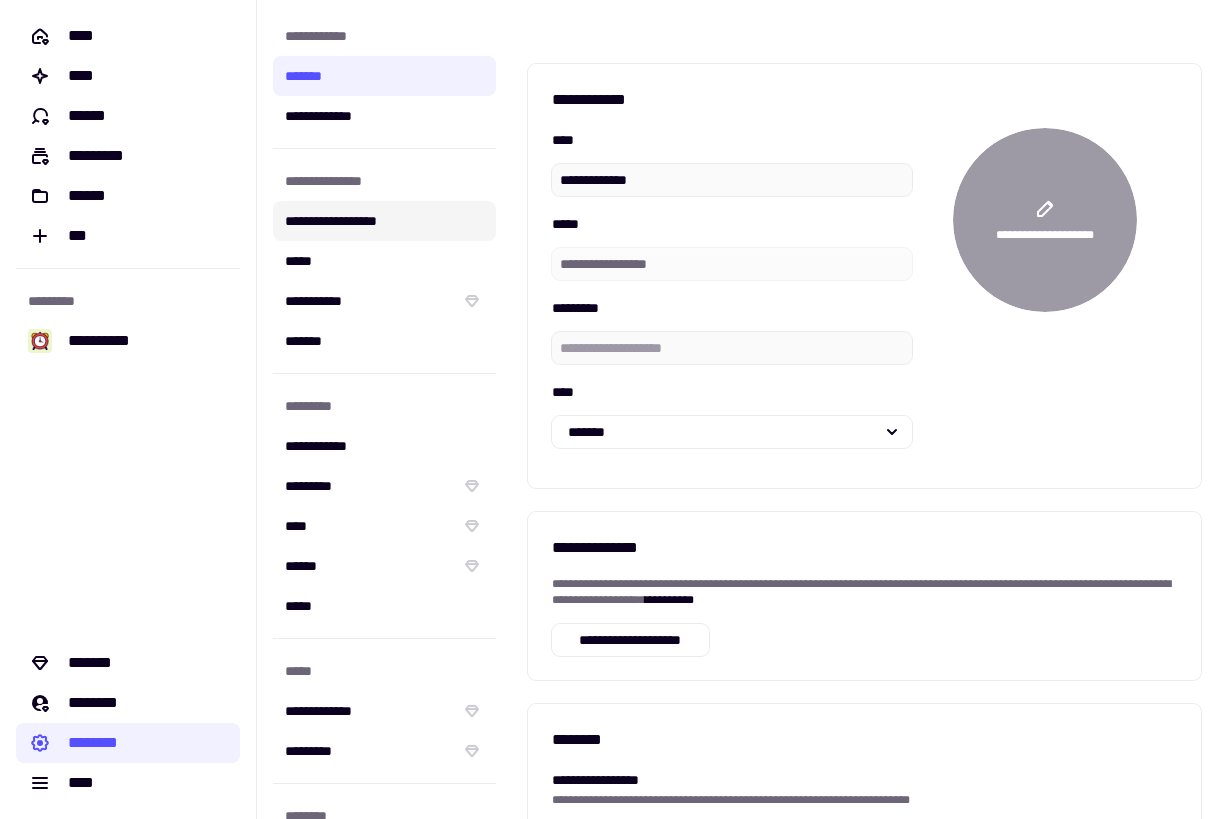 click on "**********" 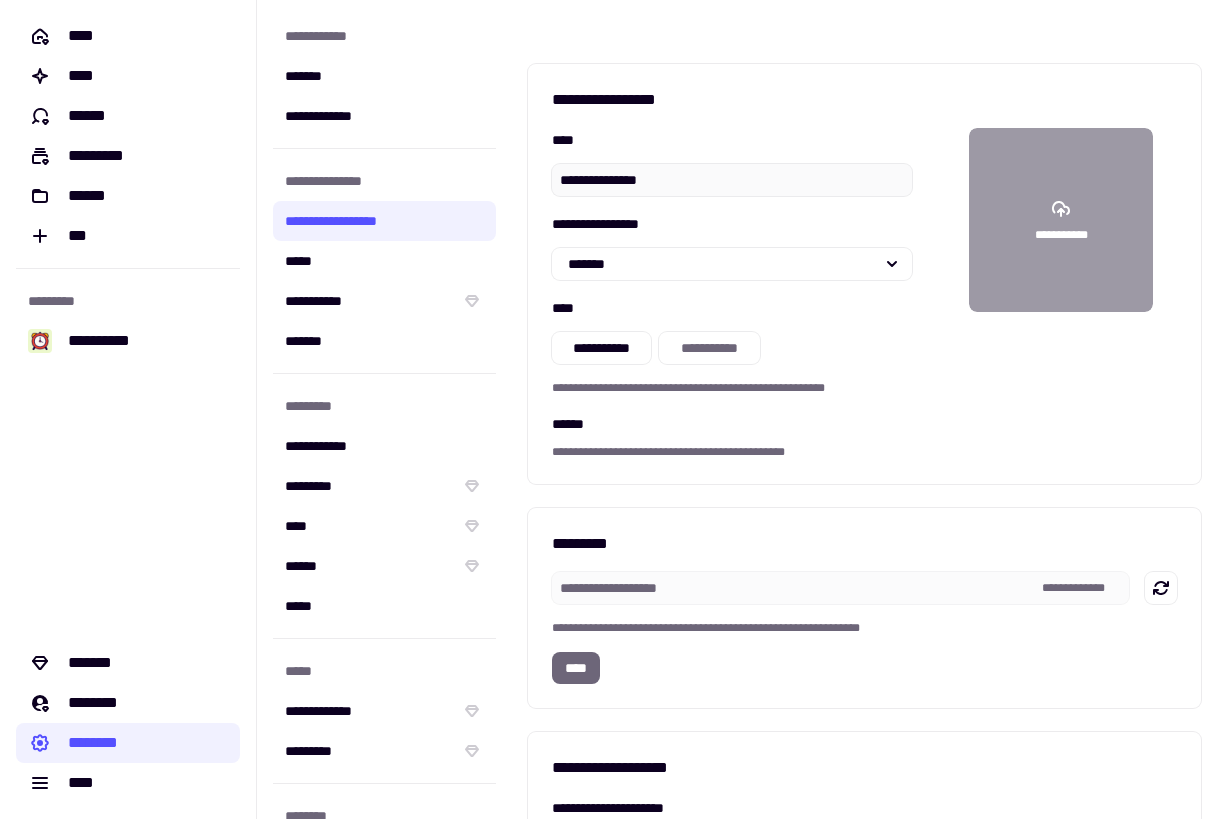 scroll, scrollTop: 433, scrollLeft: 0, axis: vertical 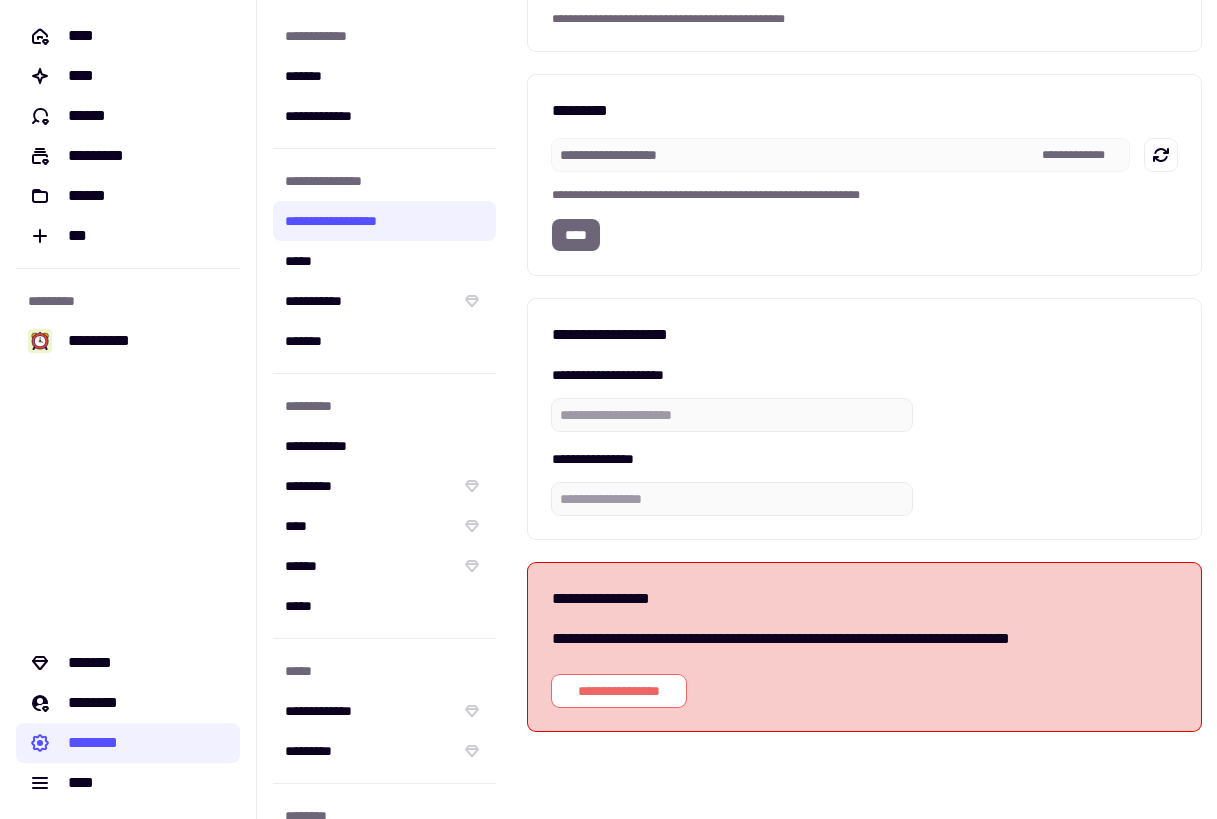 click on "**********" 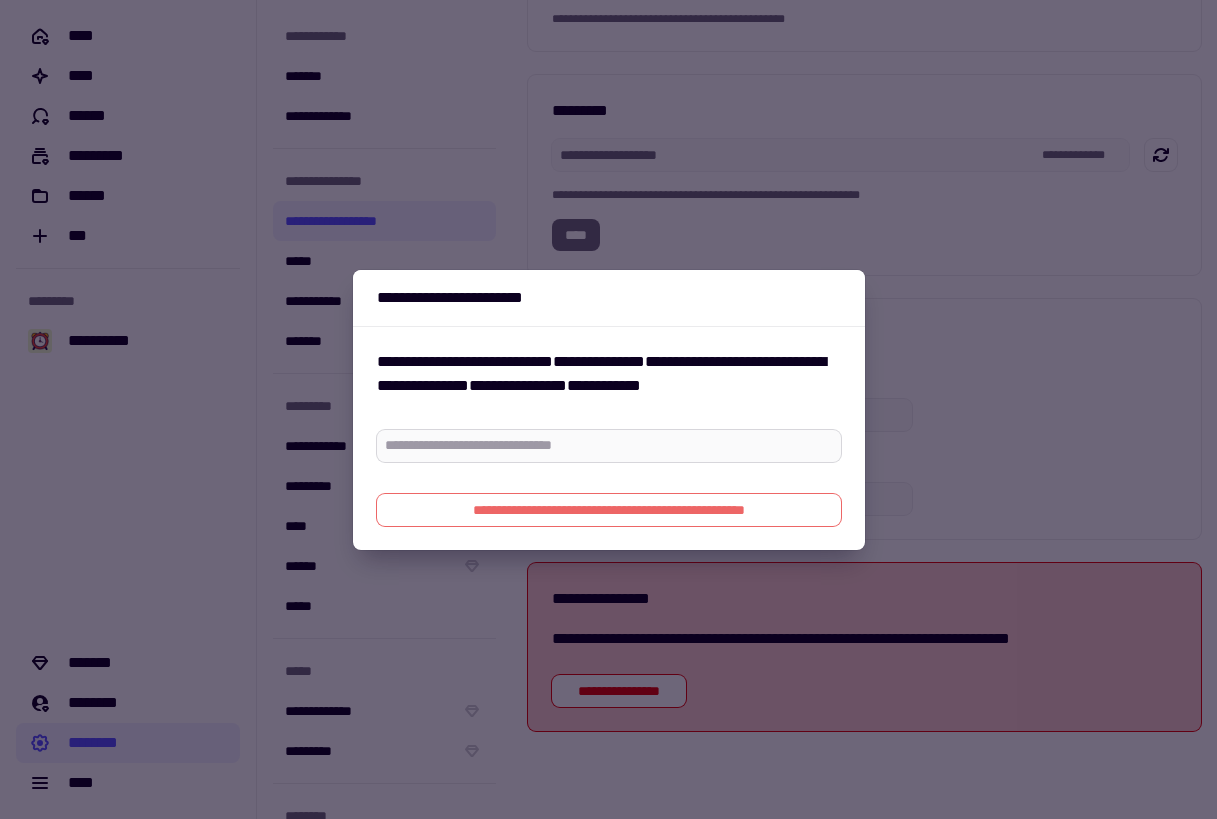 click at bounding box center (609, 446) 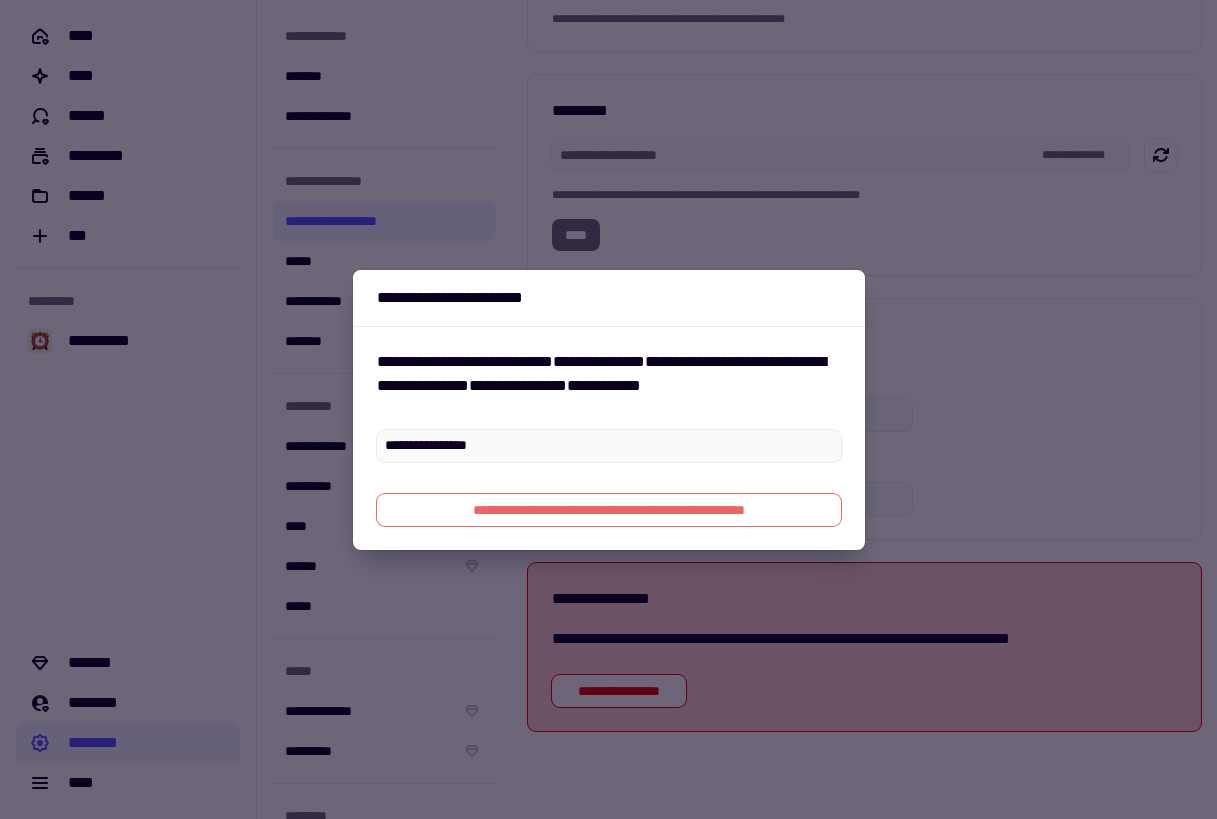 type on "**********" 